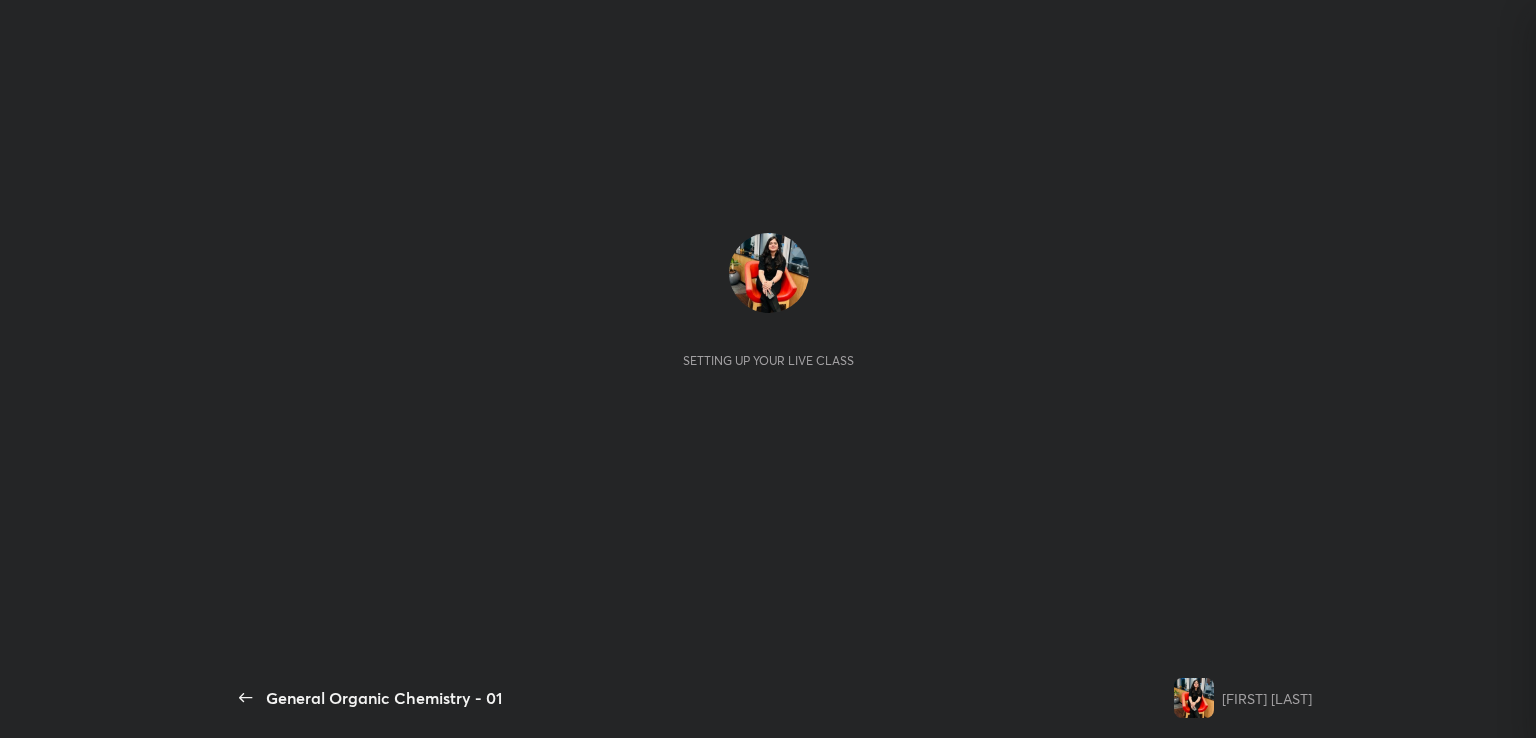 scroll, scrollTop: 0, scrollLeft: 0, axis: both 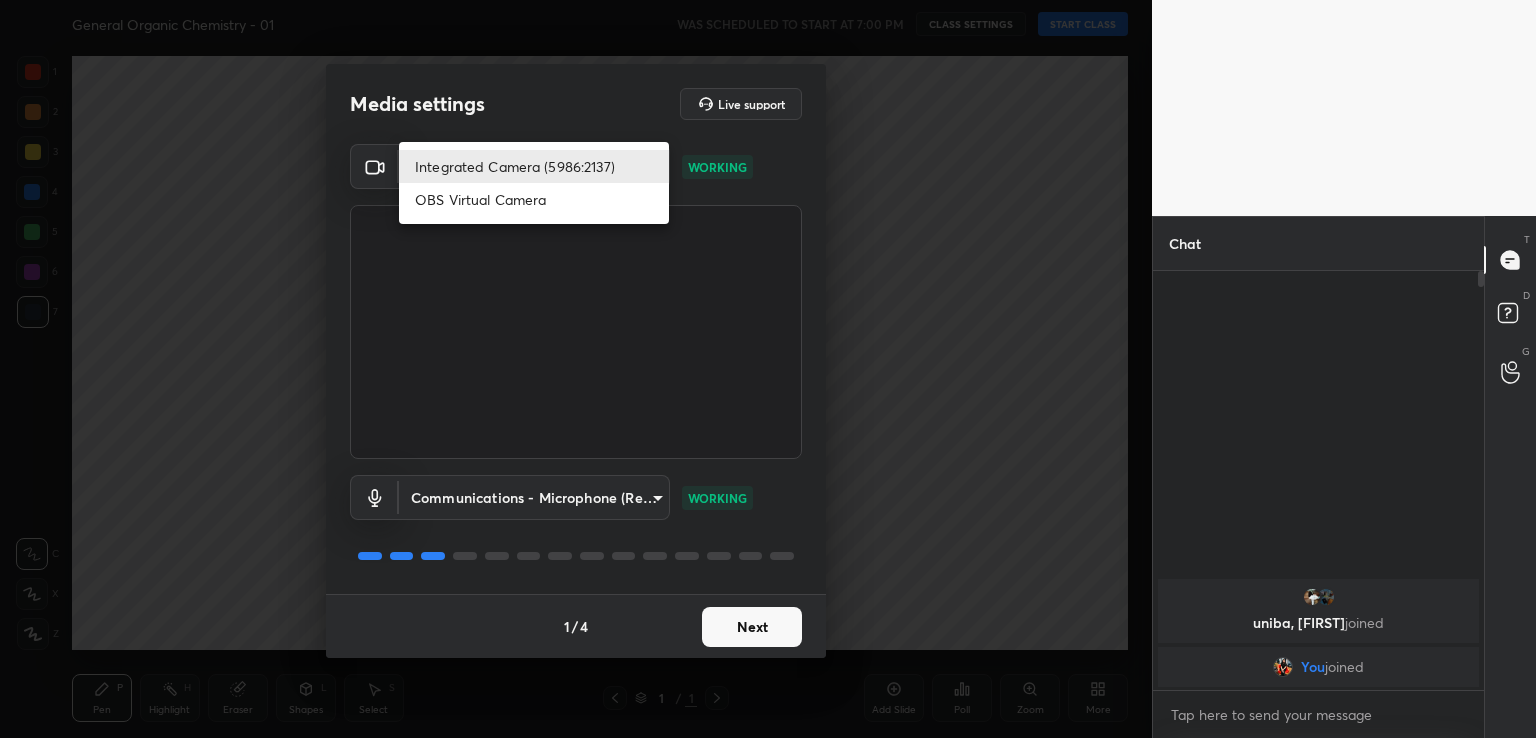 click on "General Organic Chemistry - 01 Lekhanshu Singh Pen P Highlight H Eraser Shapes L Select S 1 / 1 Add Slide Poll Zoom More Chat uniba, Govind  joined You  joined 1 NEW MESSAGE Enable hand raising Enable raise hand to speak to learners. Once enabled, chat will be turned off temporarily. Enable x   introducing Raise a hand with a doubt Now learners can raise their hand along with a doubt  How it works? Doubts asked by learners will show up here Raise hand disabled You have disabled Raise hand currently. Enable it to invite learners to speak Enable Can't raise hand Looks like educator just invited you to speak. Please wait before you can raise your hand again. Got it T Messages (T) D Doubts (D) G Raise Hand (G) Report an issue Reason for reporting Buffering Chat not working Audio - Video sync issue Educator video quality low ​ Attach an image 1" at bounding box center (768, 369) 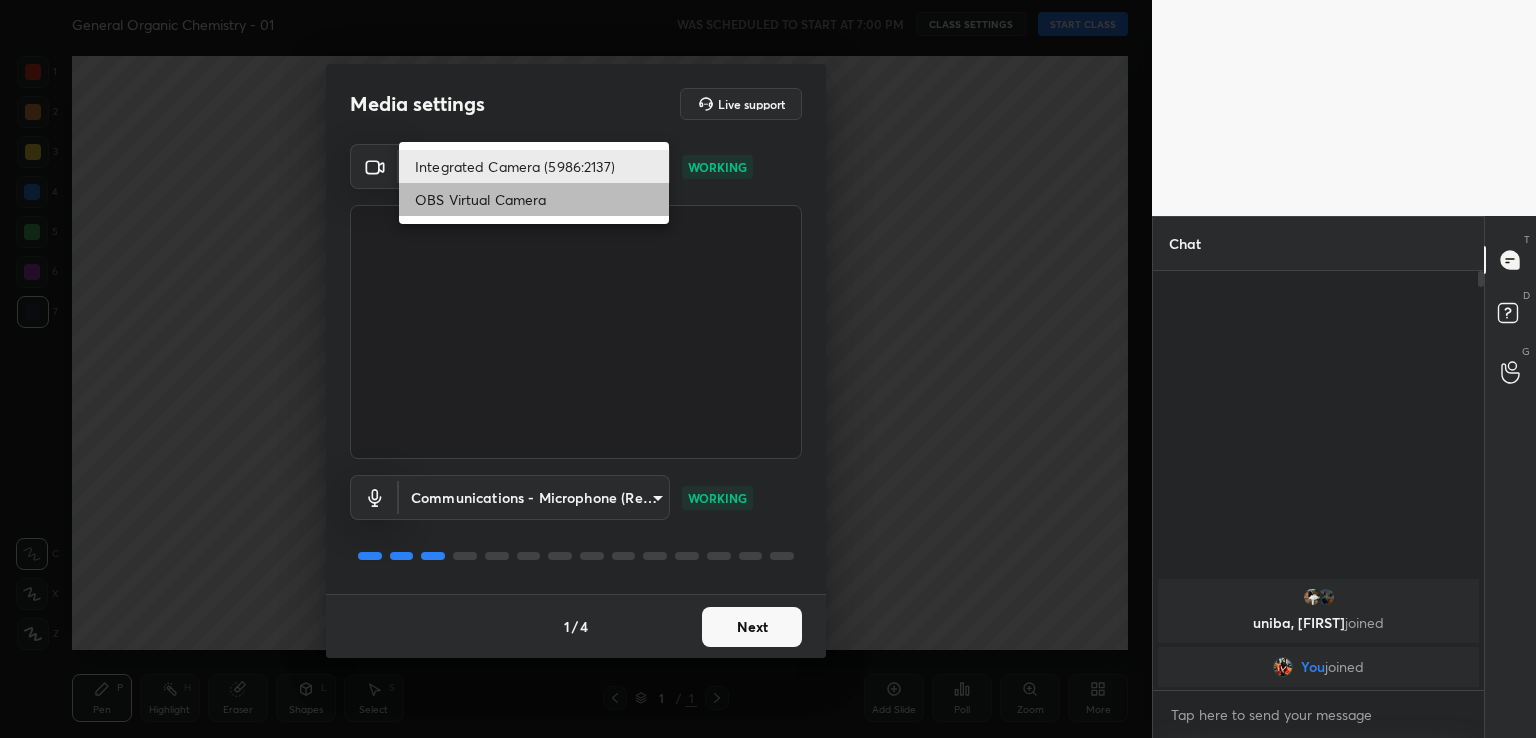 click on "OBS Virtual Camera" at bounding box center [534, 199] 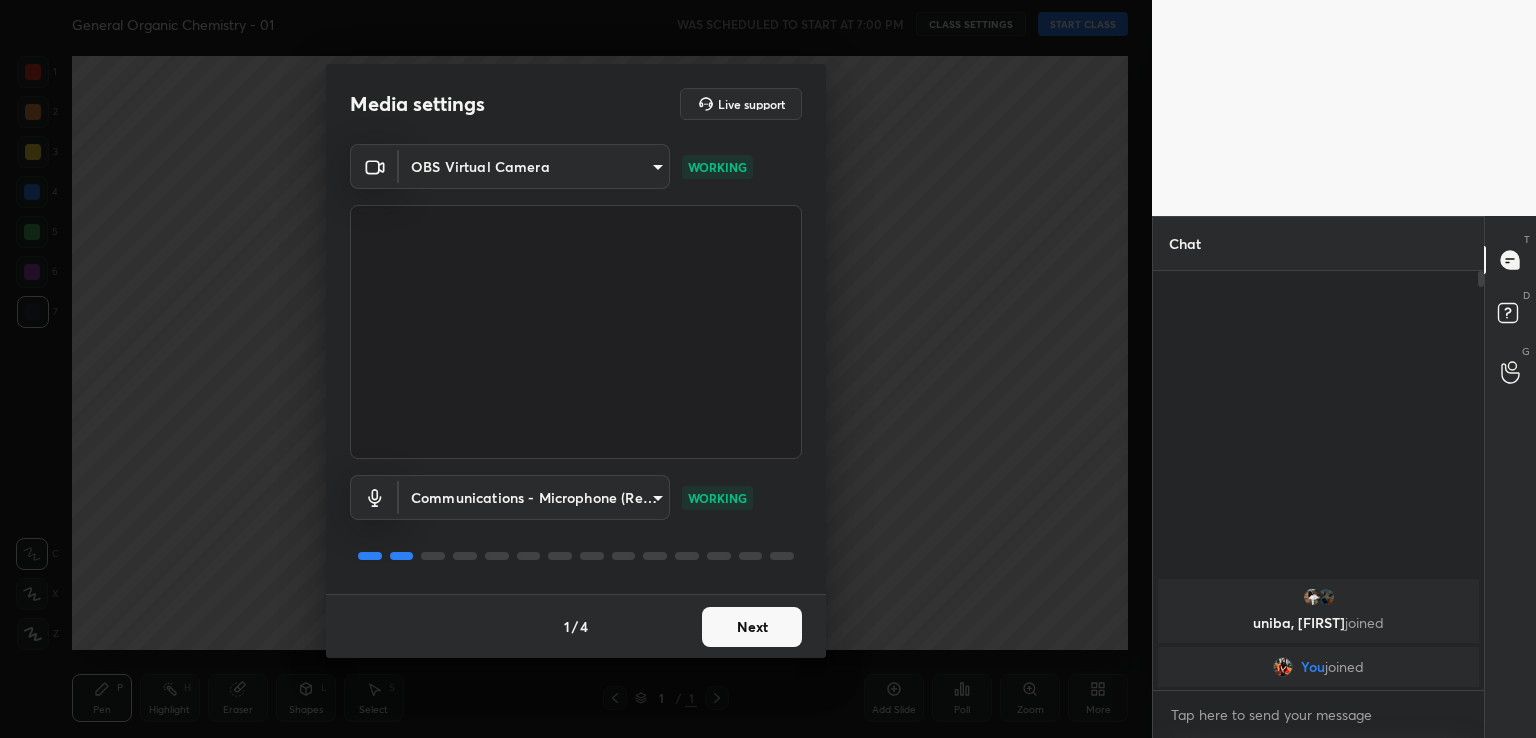 click on "Next" at bounding box center [752, 627] 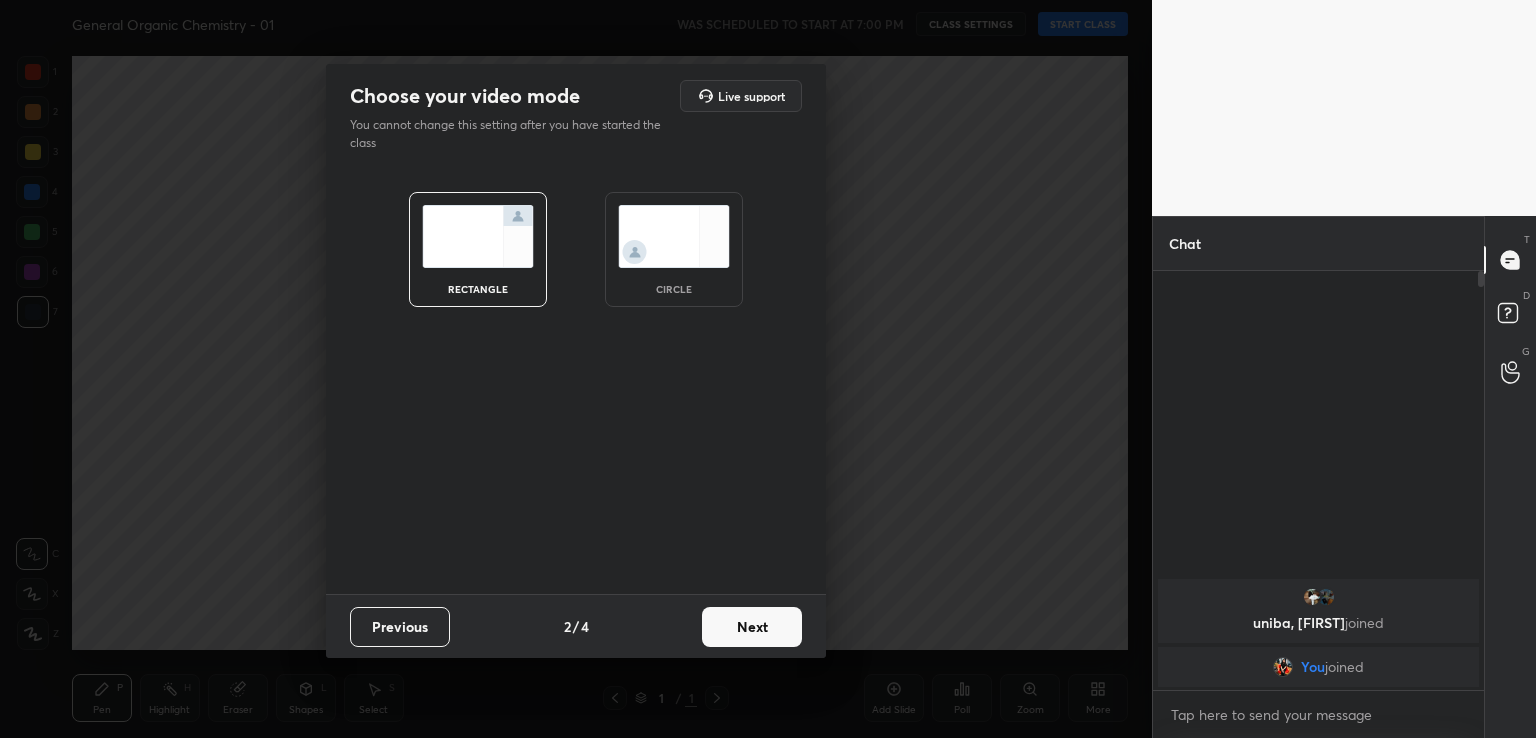click on "Next" at bounding box center [752, 627] 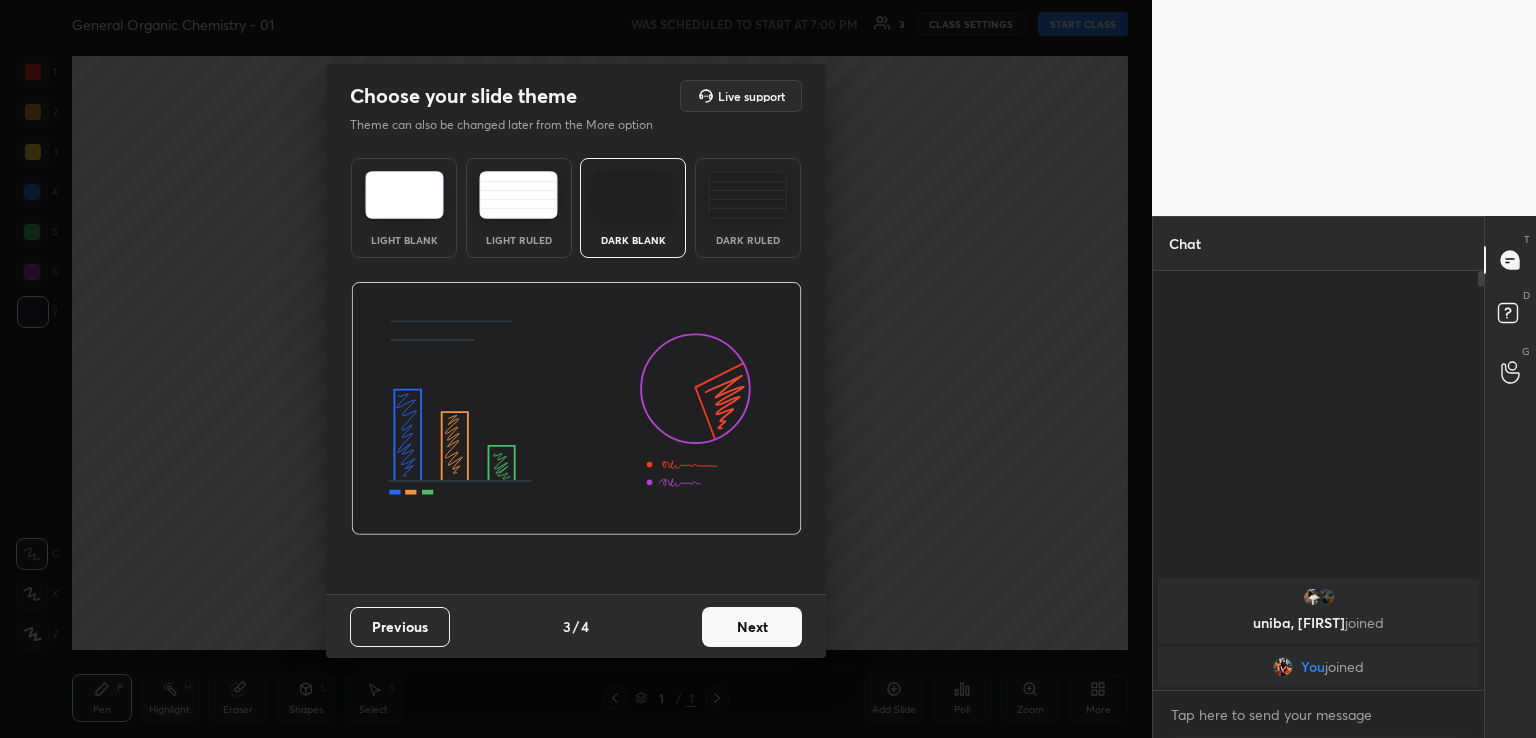 click on "Next" at bounding box center [752, 627] 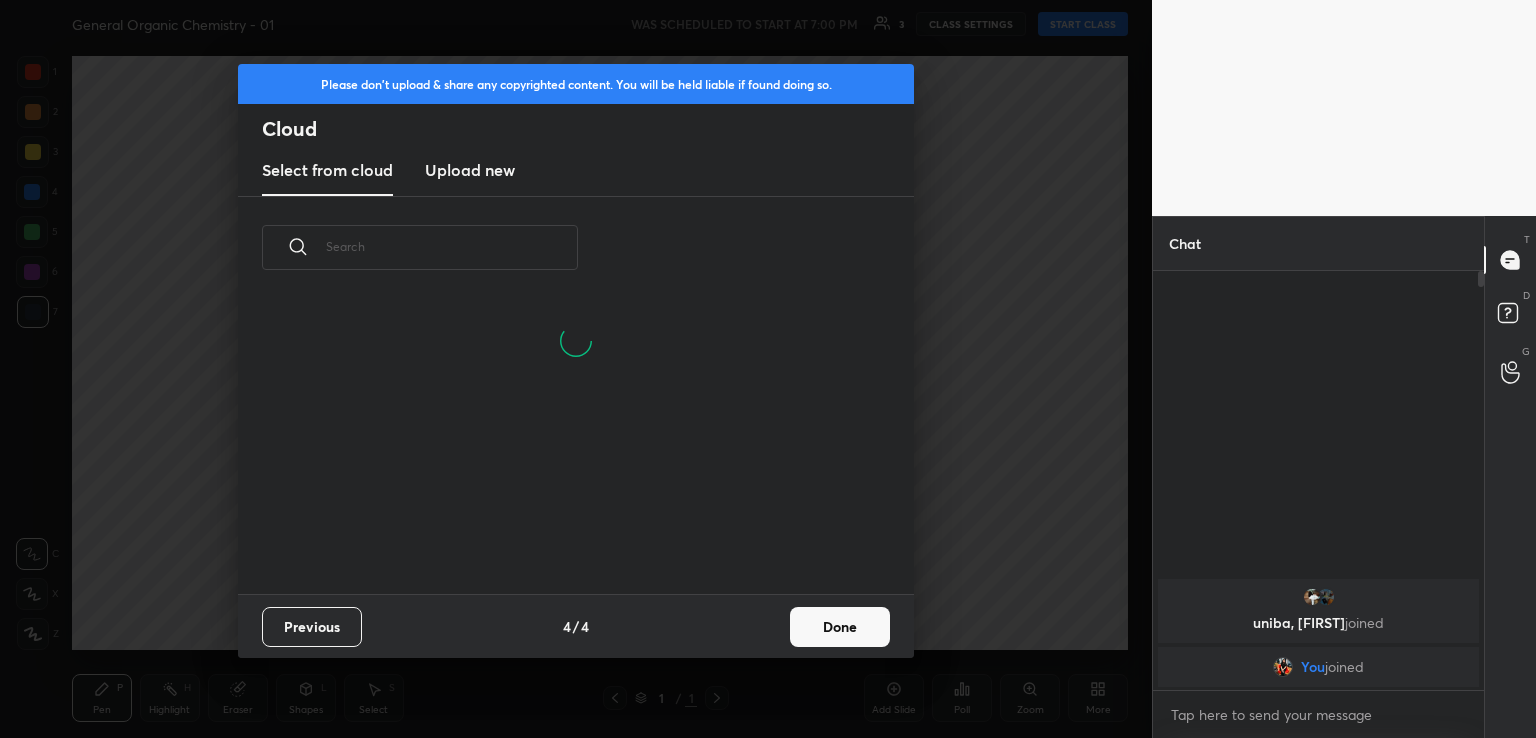 scroll, scrollTop: 6, scrollLeft: 10, axis: both 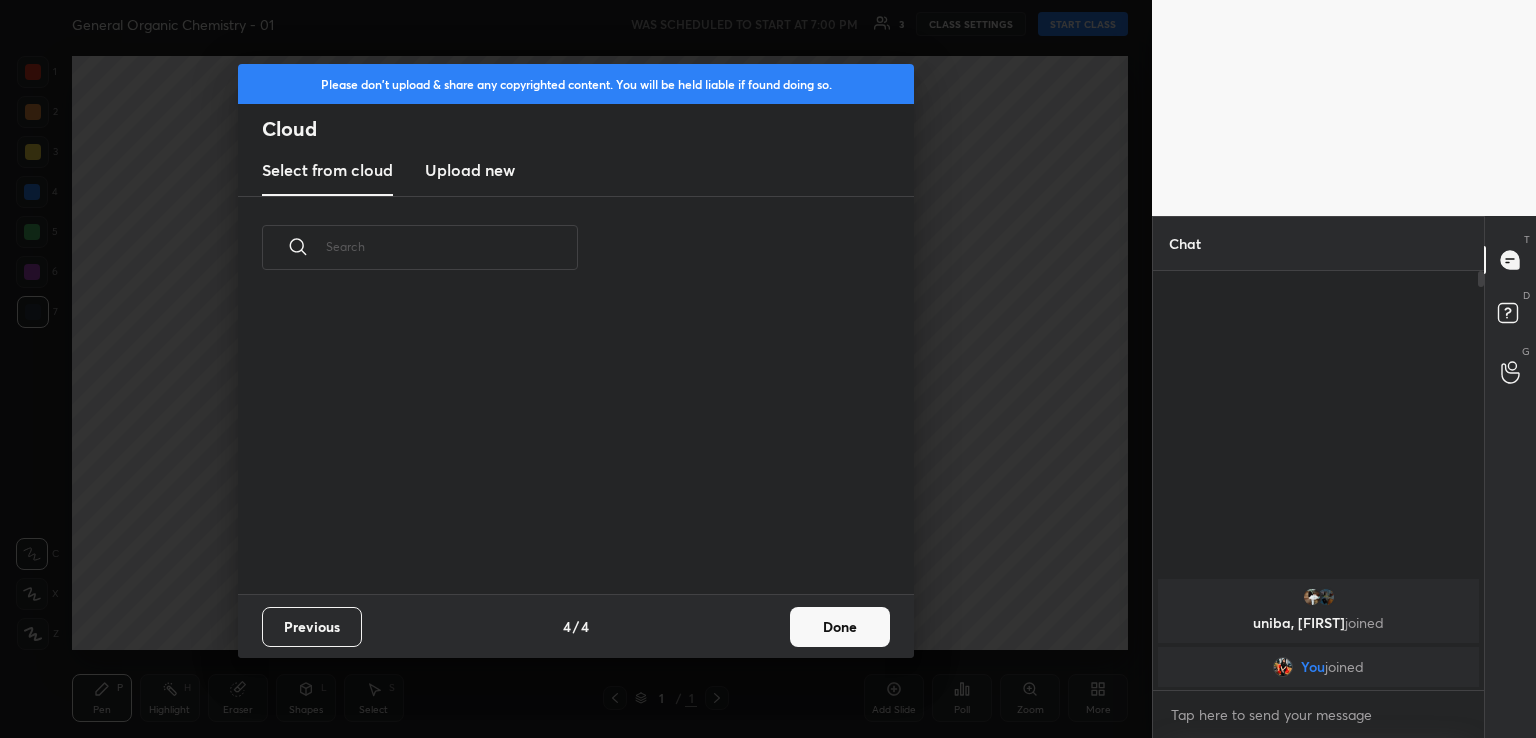 click on "Done" at bounding box center (840, 627) 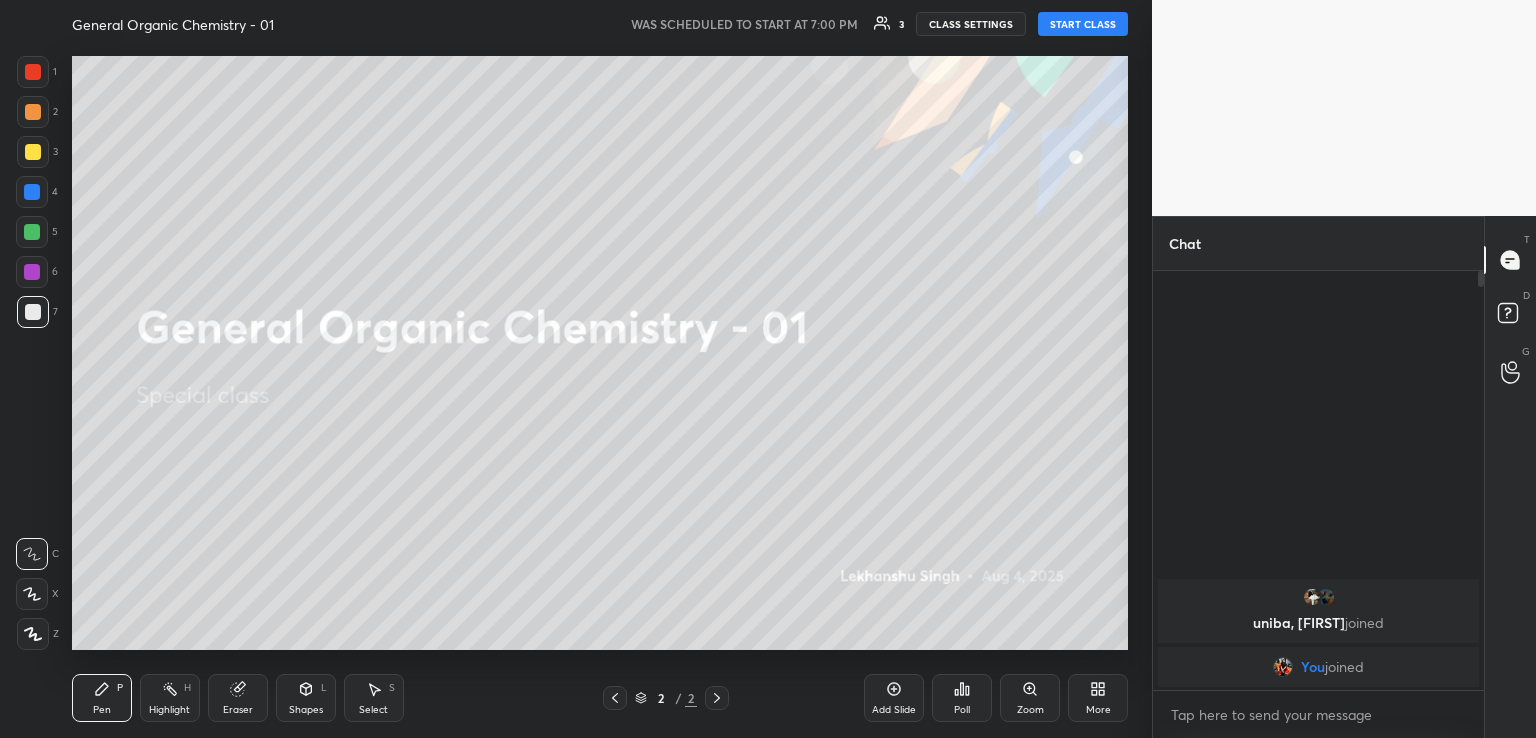 click on "START CLASS" at bounding box center (1083, 24) 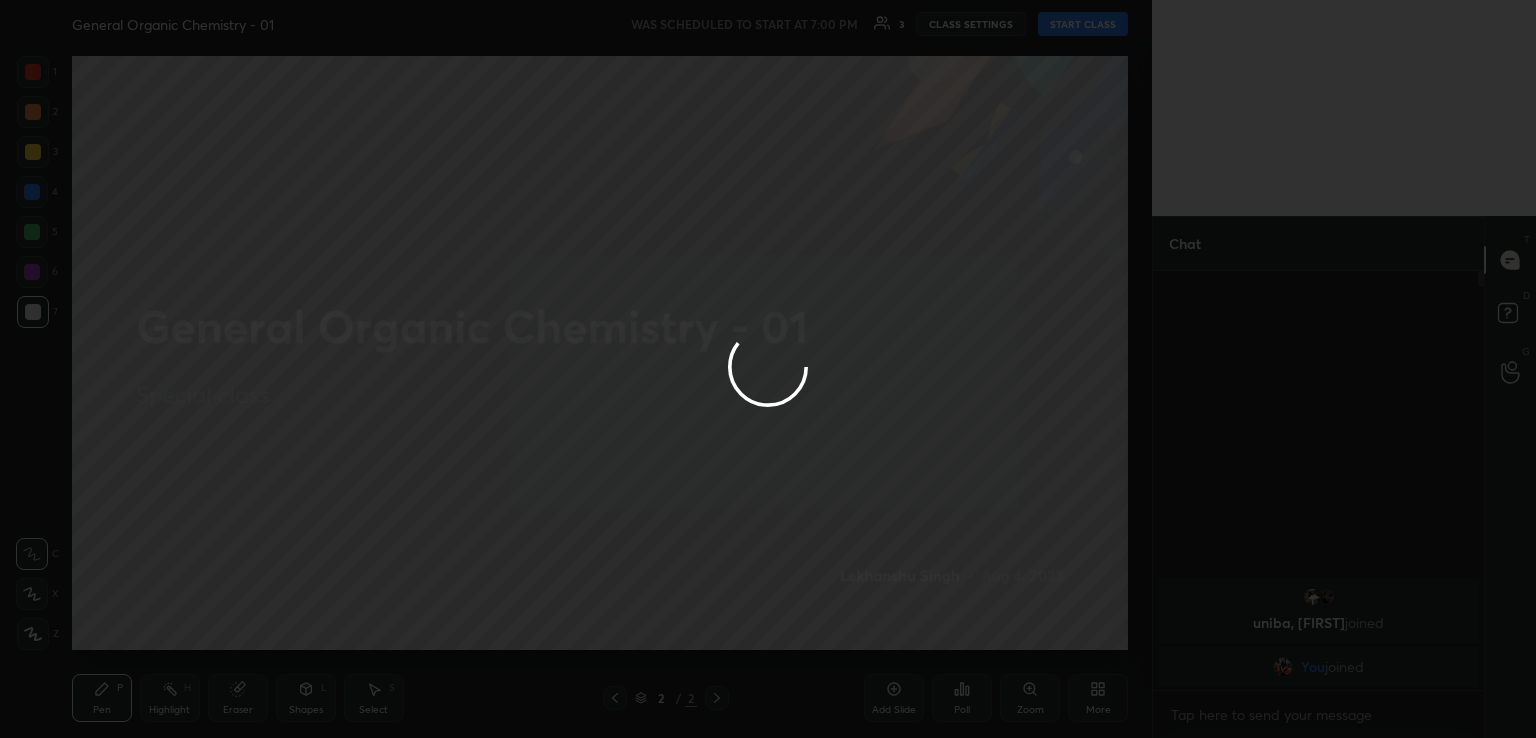 type on "x" 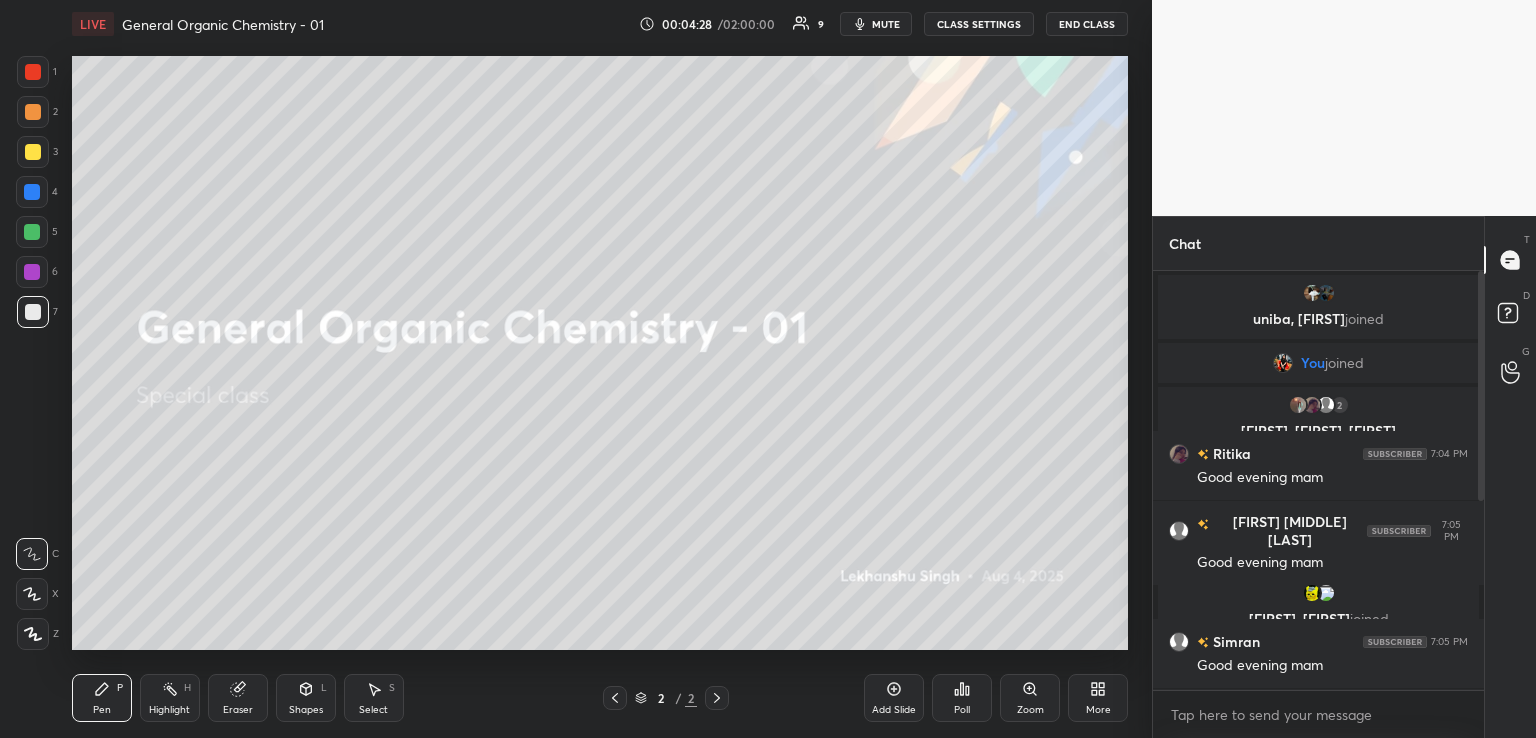 click on "CLASS SETTINGS" at bounding box center (979, 24) 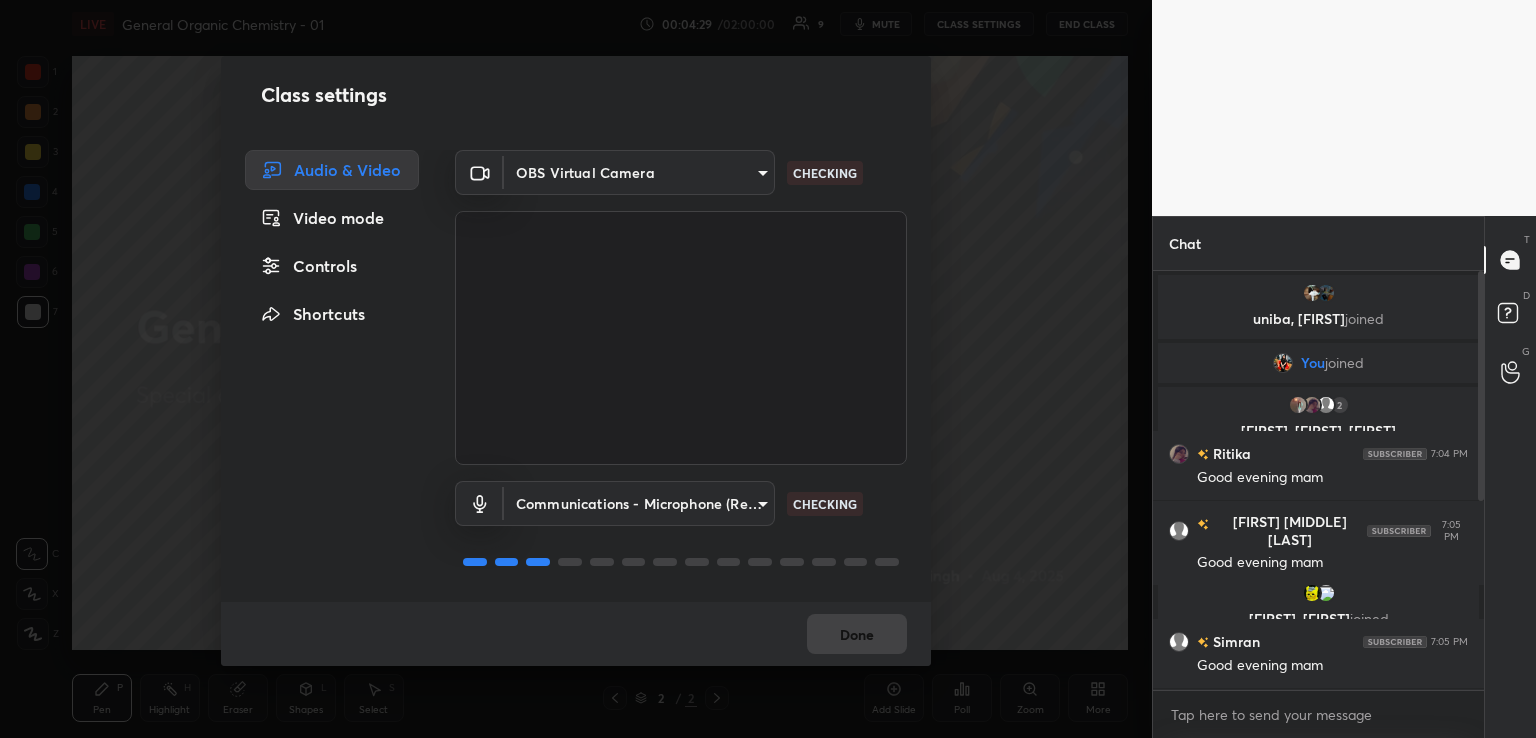 click on "1 2 3 4 5 6 7 C X Z C X Z E E Erase all   H H LIVE General Organic Chemistry - 01 00:04:29 /  02:00:00 9 mute CLASS SETTINGS End Class Setting up your live class Poll for   secs No correct answer Start poll Back General Organic Chemistry - 01 Lekhanshu Singh Pen P Highlight H Eraser Shapes L Select S 2 / 2 Add Slide Poll Zoom More Chat uniba, Govind  joined You  joined 2 Saiyma, Ritika, Simran &  2 others  joined Ritika 7:04 PM Good evening mam Megha M P 7:05 PM Good evening mam Kajal, Manisha  joined Simran 7:05 PM Good evening mam Kajal 7:05 PM Good evening mam Govind 7:05 PM Gud evening ma'am Saiyma 7:05 PM Good evening mam Manisha 7:06 PM Will there be class today or not maam is not visible Nibedita  joined 16 NEW MESSAGES Enable hand raising Enable raise hand to speak to learners. Once enabled, chat will be turned off temporarily. Enable x   introducing Raise a hand with a doubt Now learners can raise their hand along with a doubt  How it works? Doubts asked by learners will show up here NEW DOUBTS ASKED" at bounding box center (768, 369) 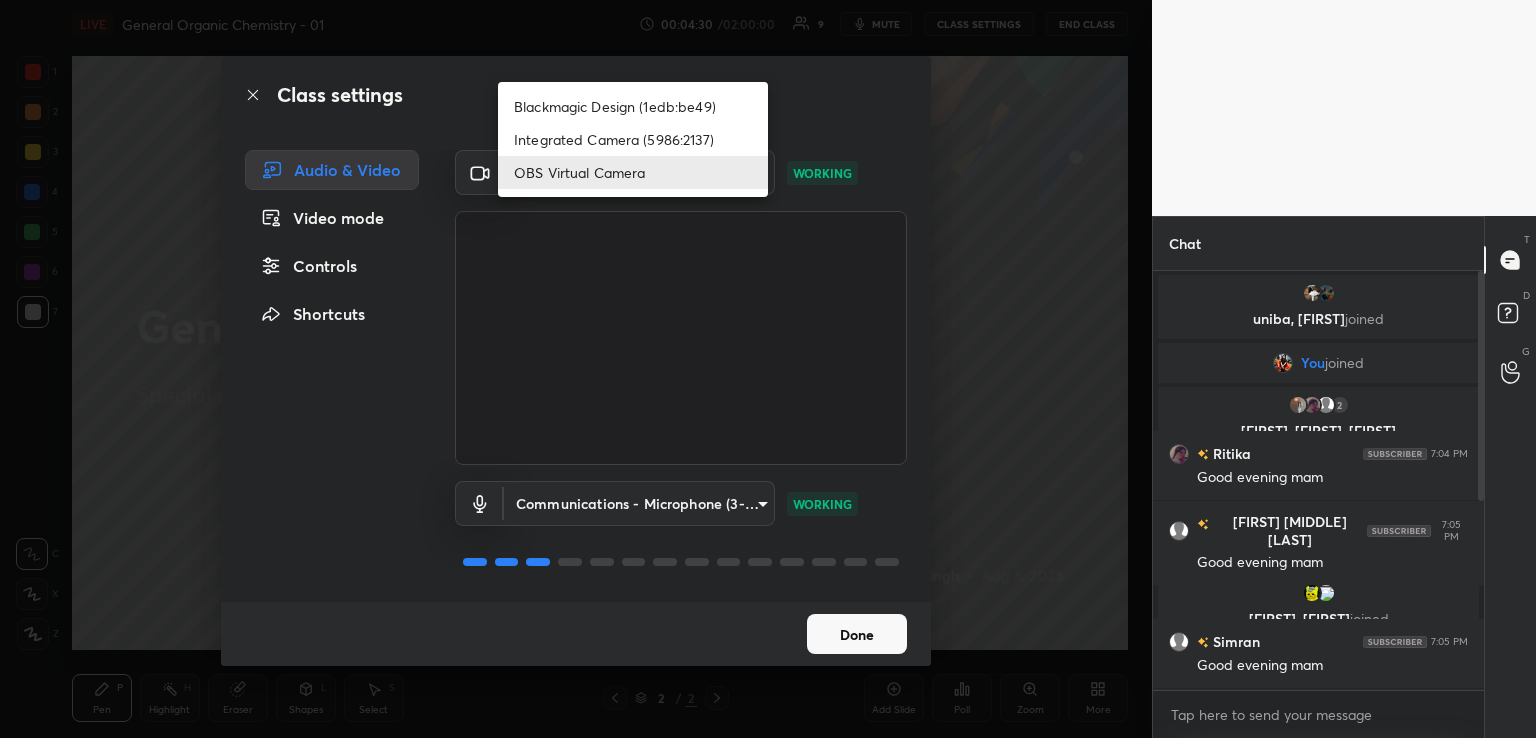 click on "Integrated Camera (5986:2137)" at bounding box center (633, 139) 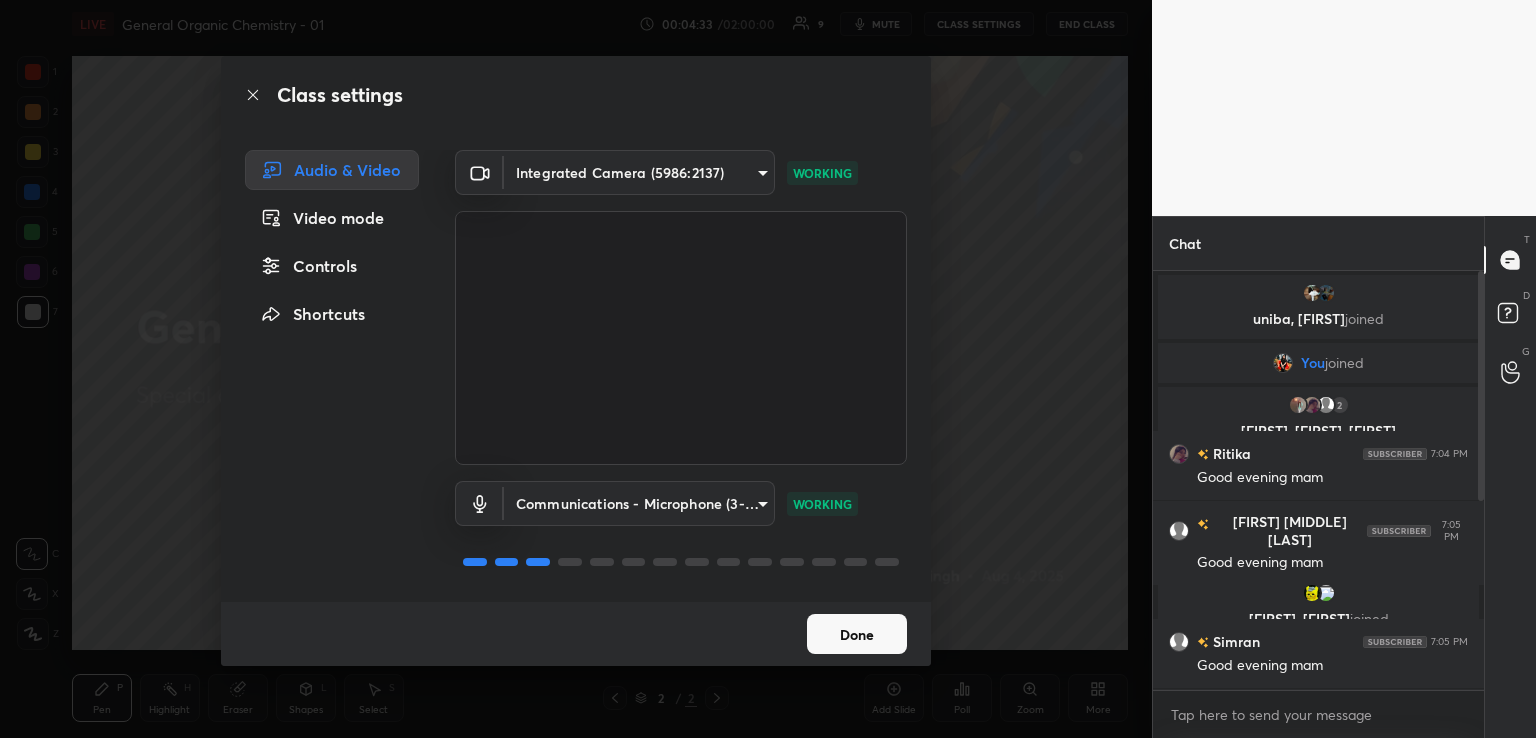 click on "Done" at bounding box center [857, 634] 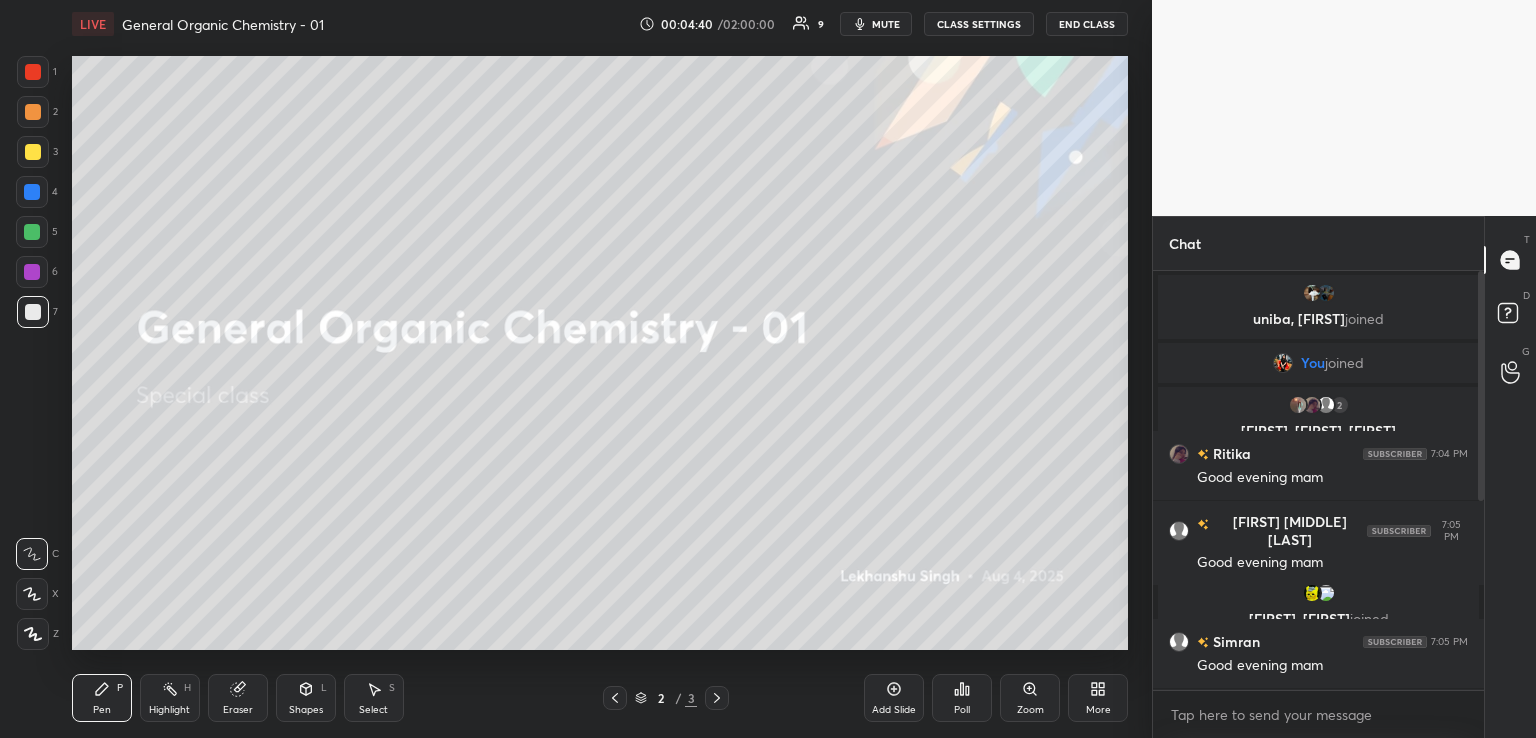 type 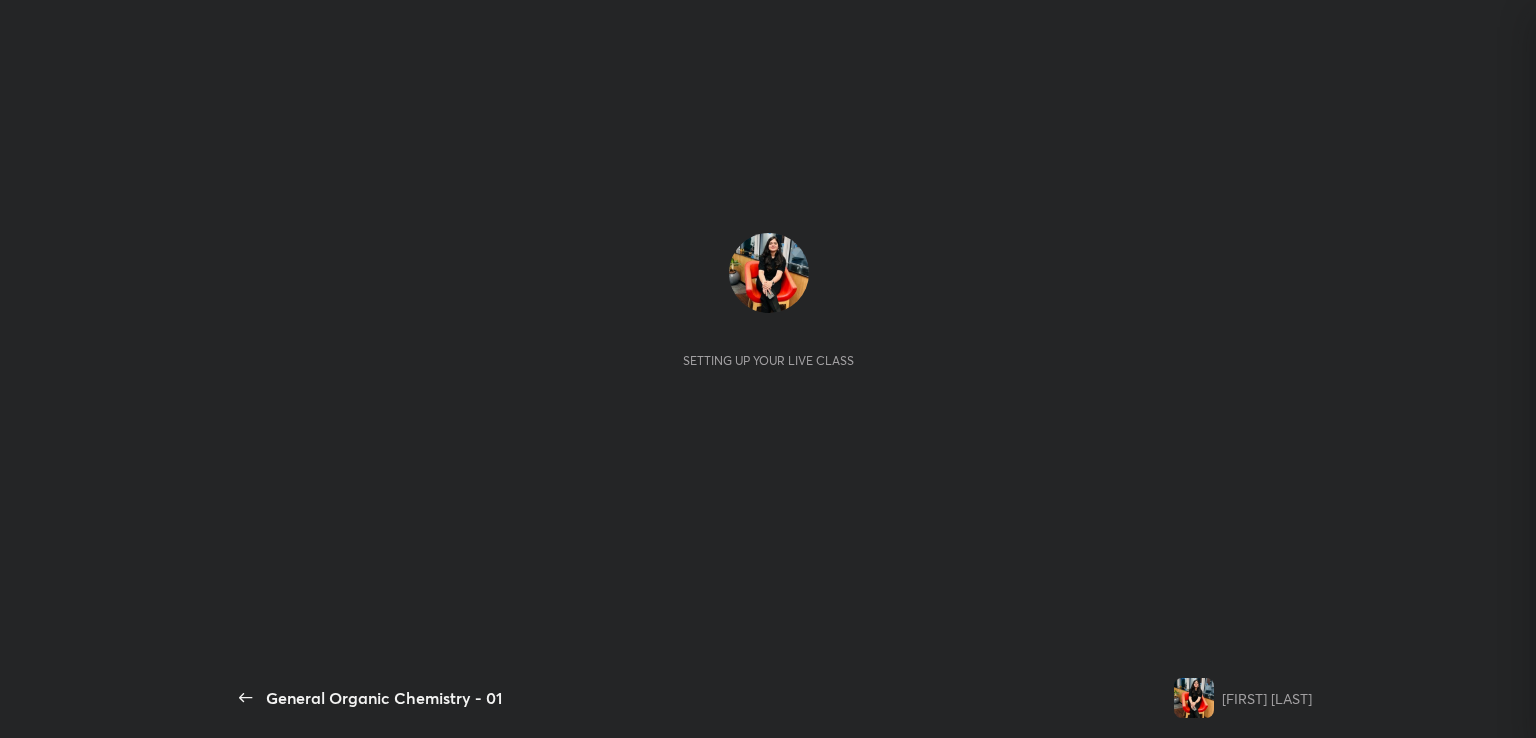 scroll, scrollTop: 0, scrollLeft: 0, axis: both 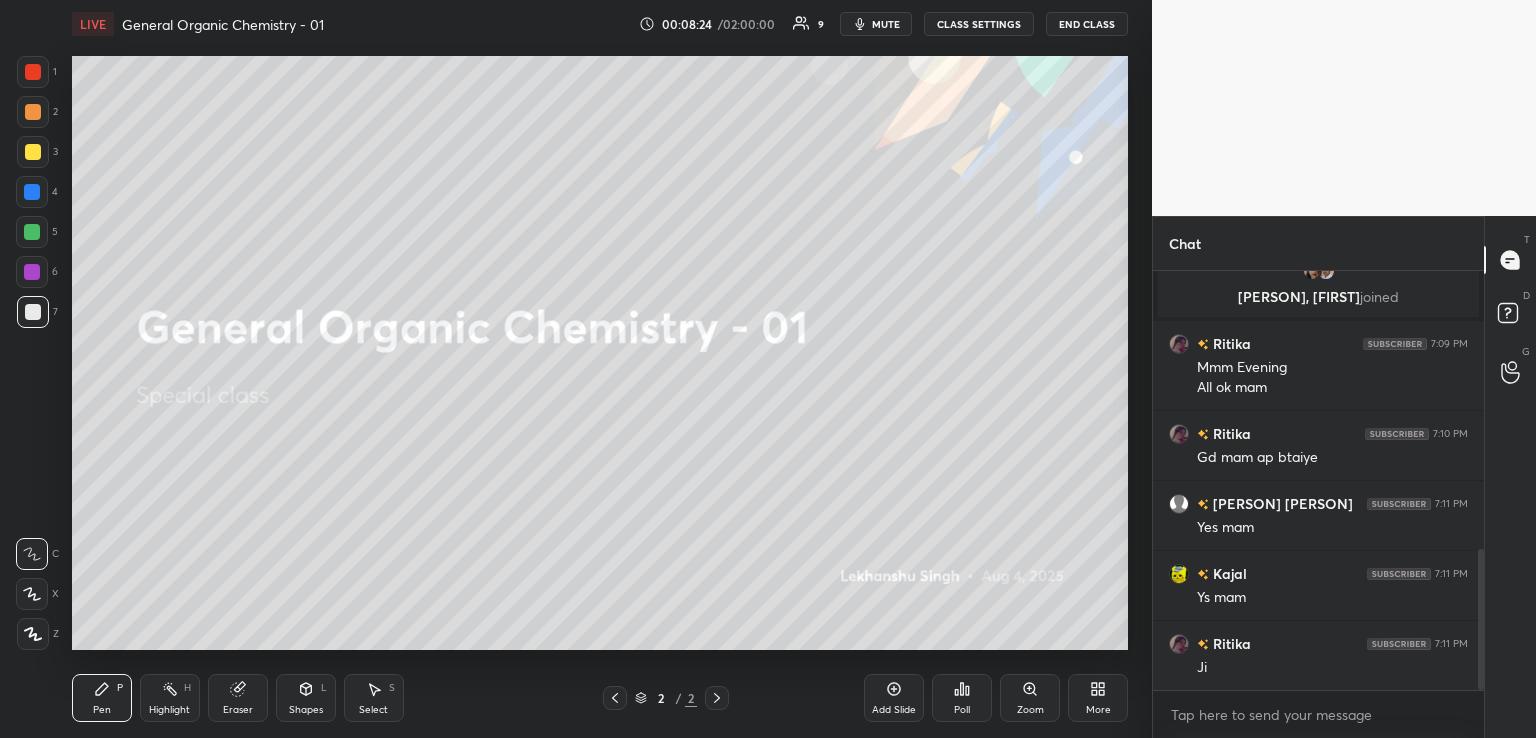 click 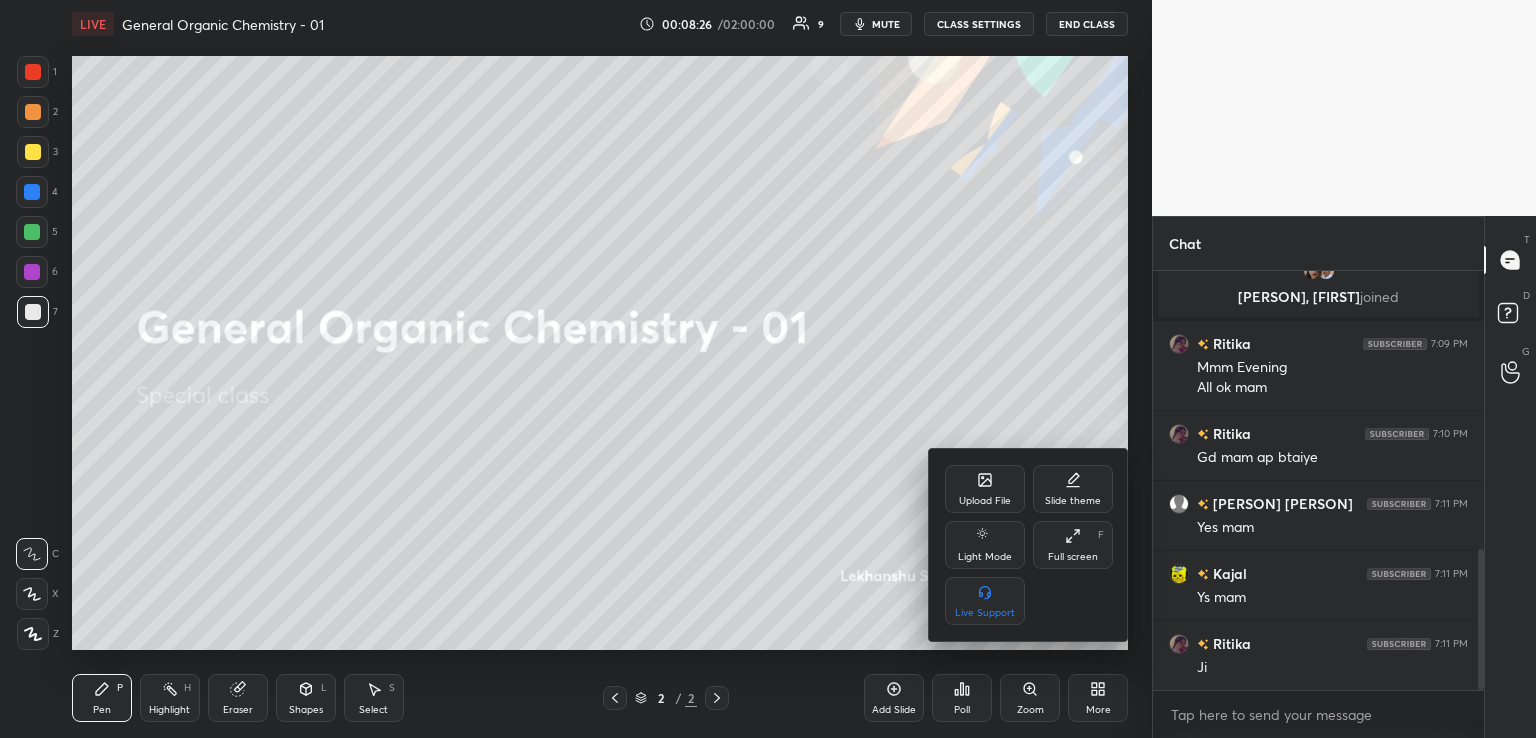 click on "Upload File" at bounding box center [985, 489] 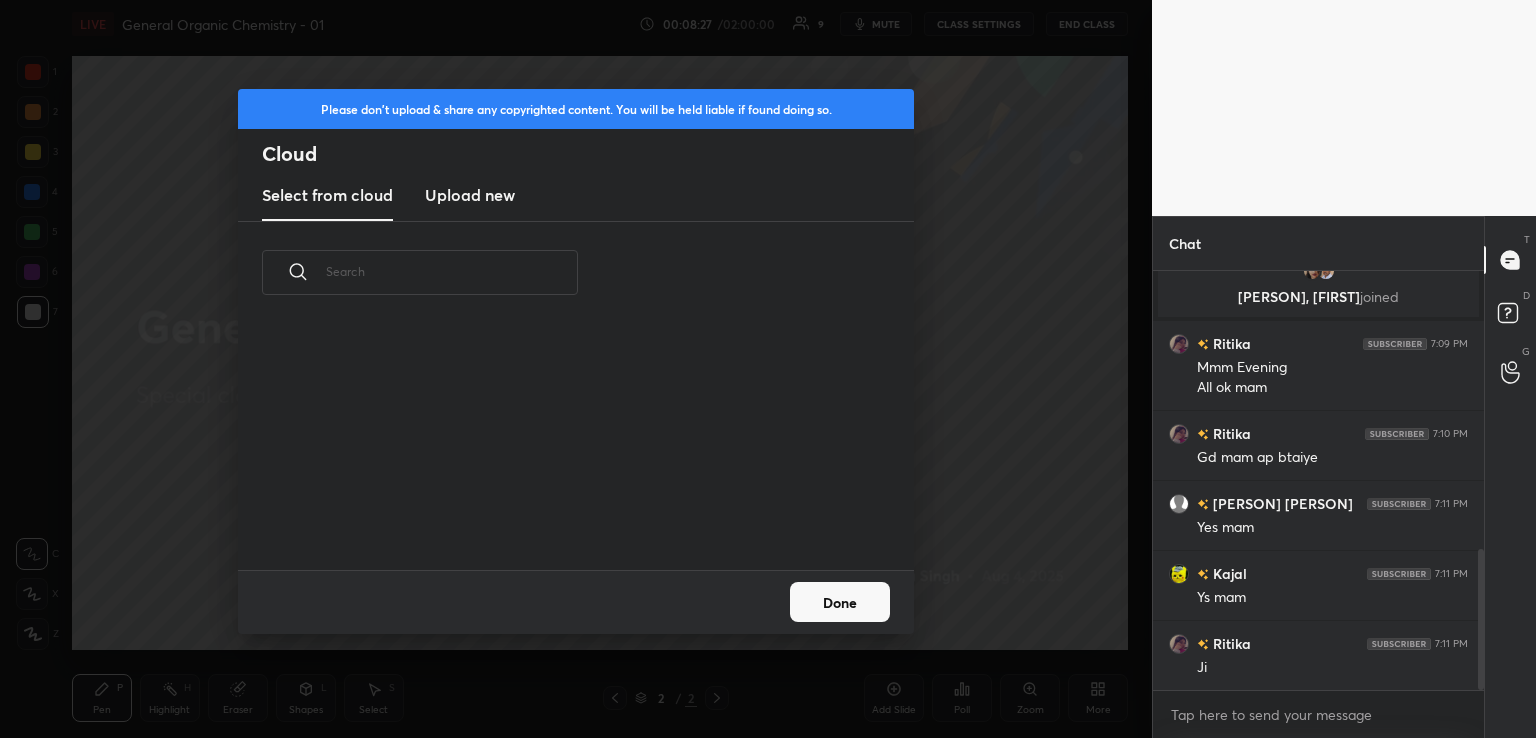 scroll, scrollTop: 5, scrollLeft: 10, axis: both 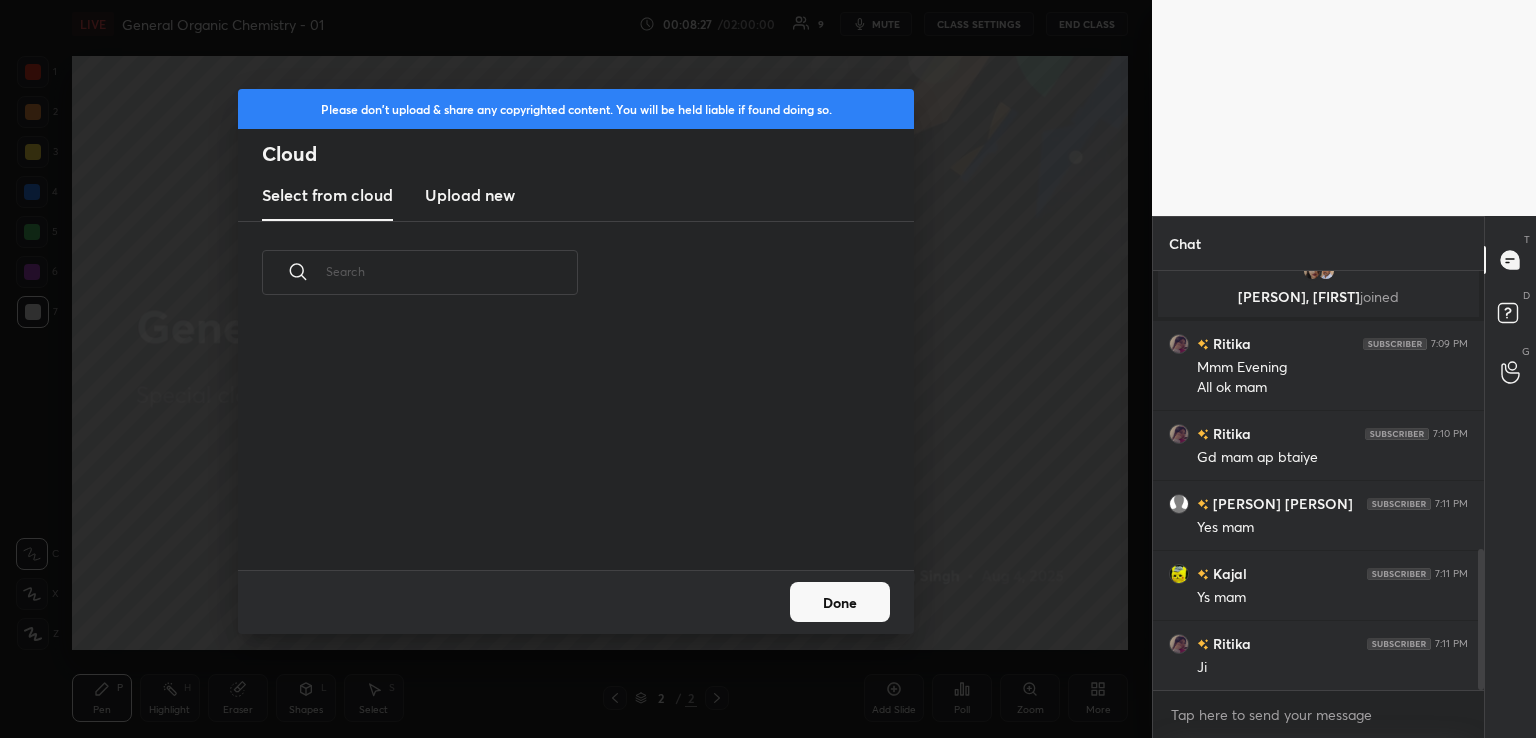 click on "Upload new" at bounding box center (470, 195) 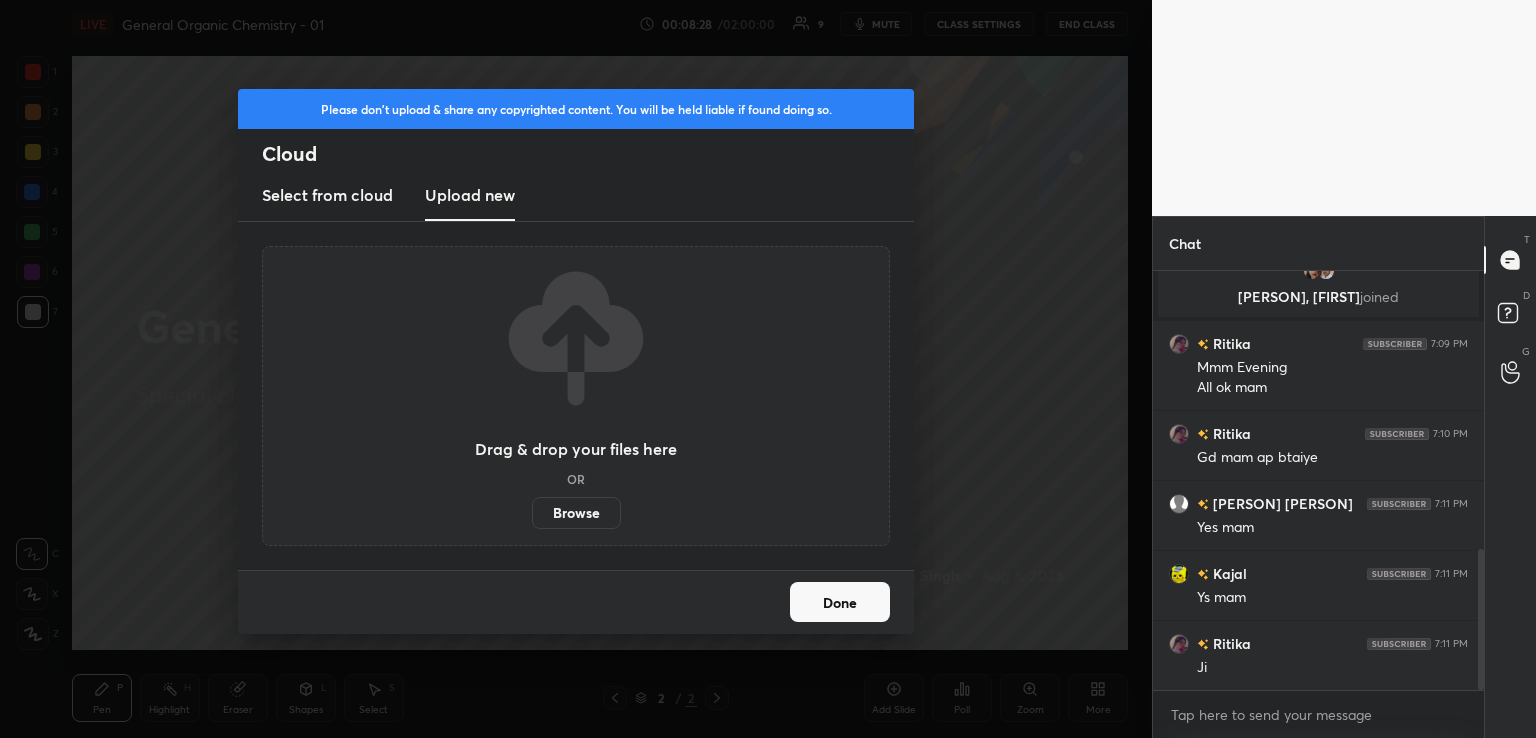 click on "Browse" at bounding box center (576, 513) 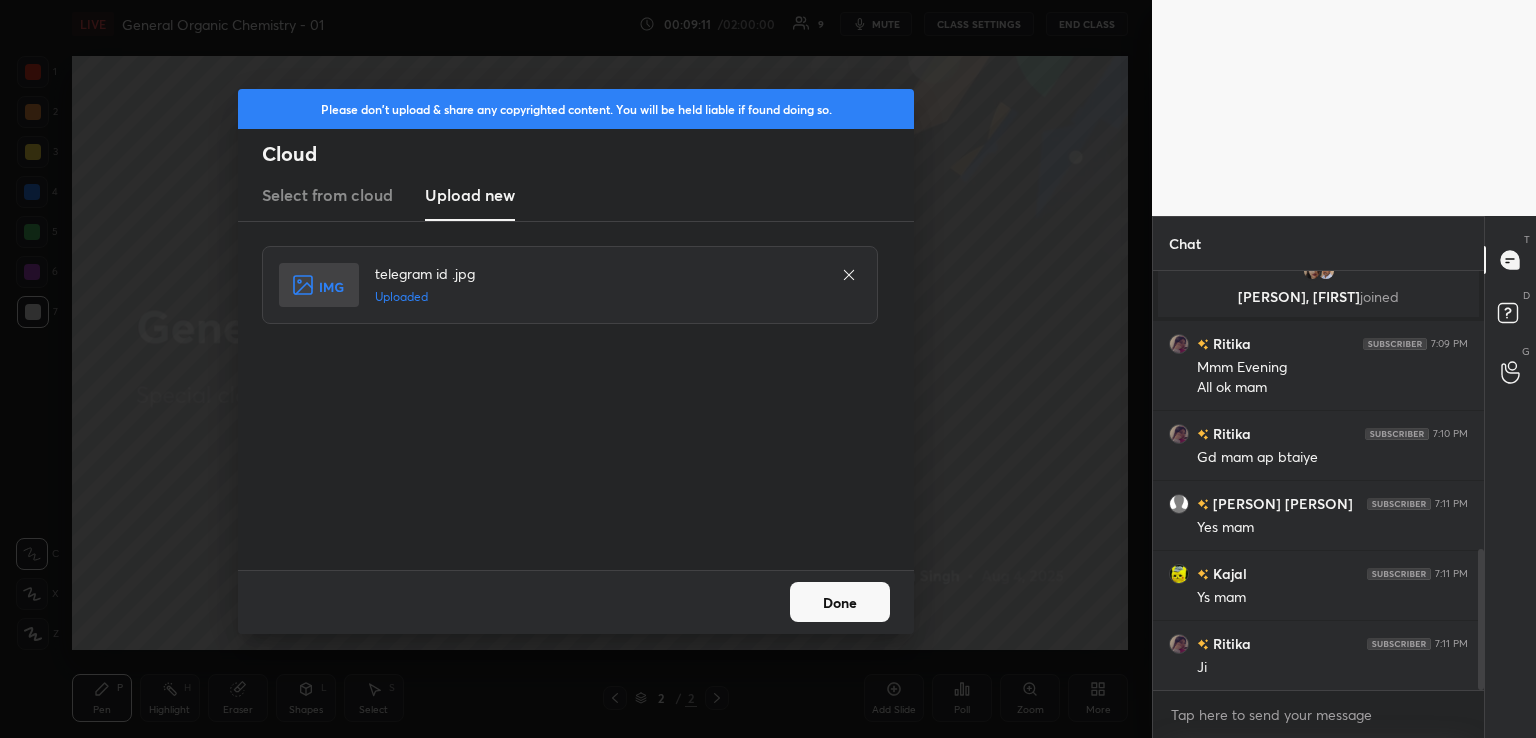 click on "Done" at bounding box center [840, 602] 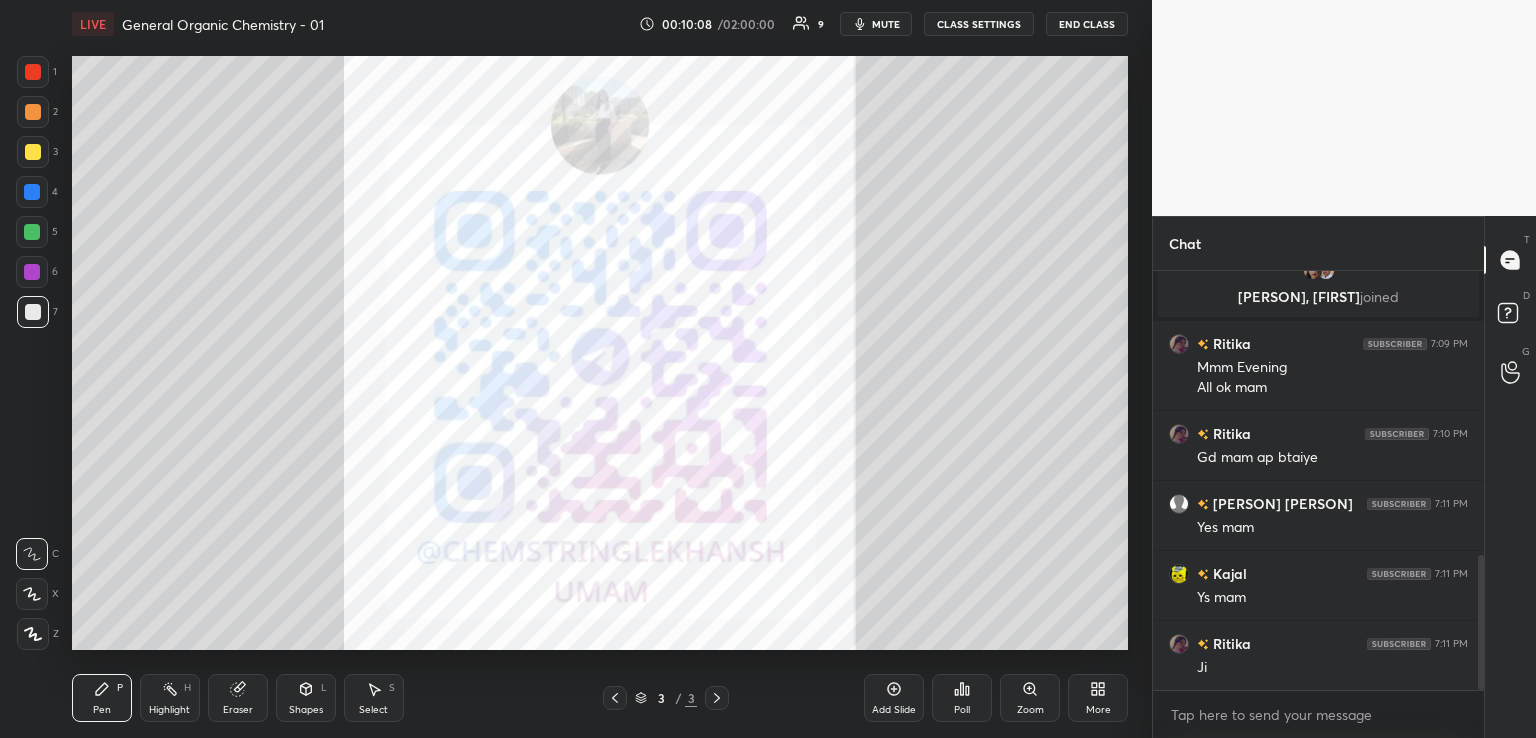 scroll, scrollTop: 880, scrollLeft: 0, axis: vertical 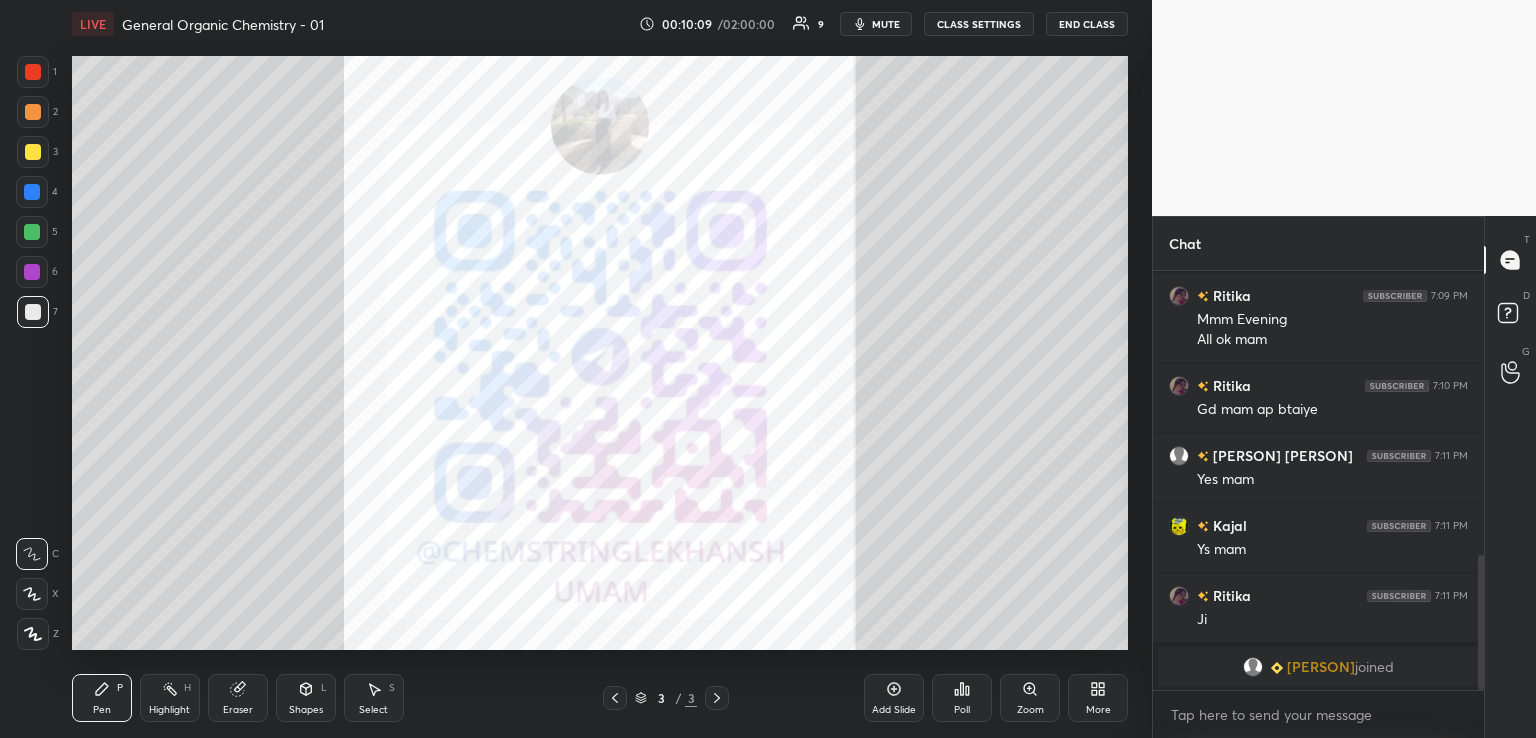 click on "More" at bounding box center [1098, 698] 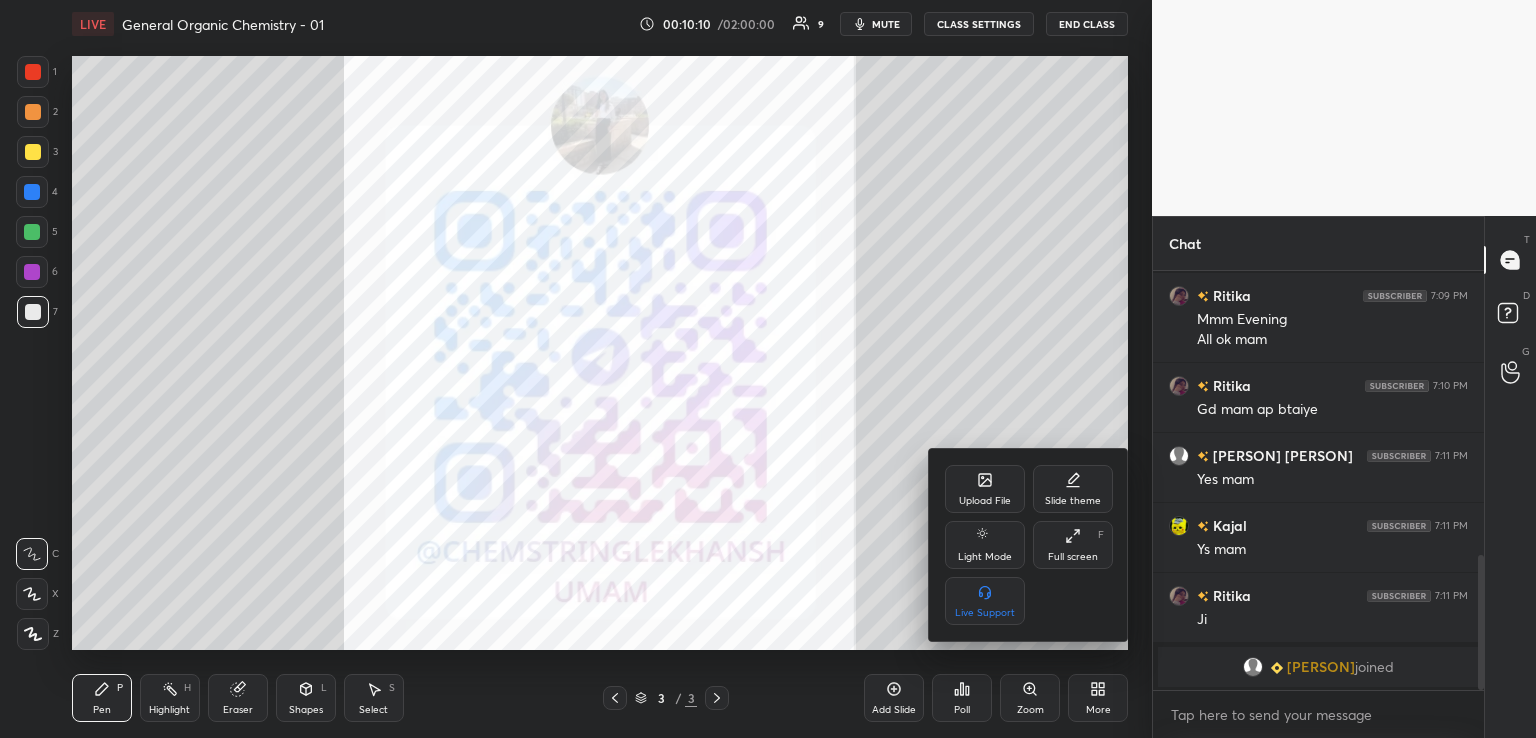 click on "Upload File" at bounding box center [985, 489] 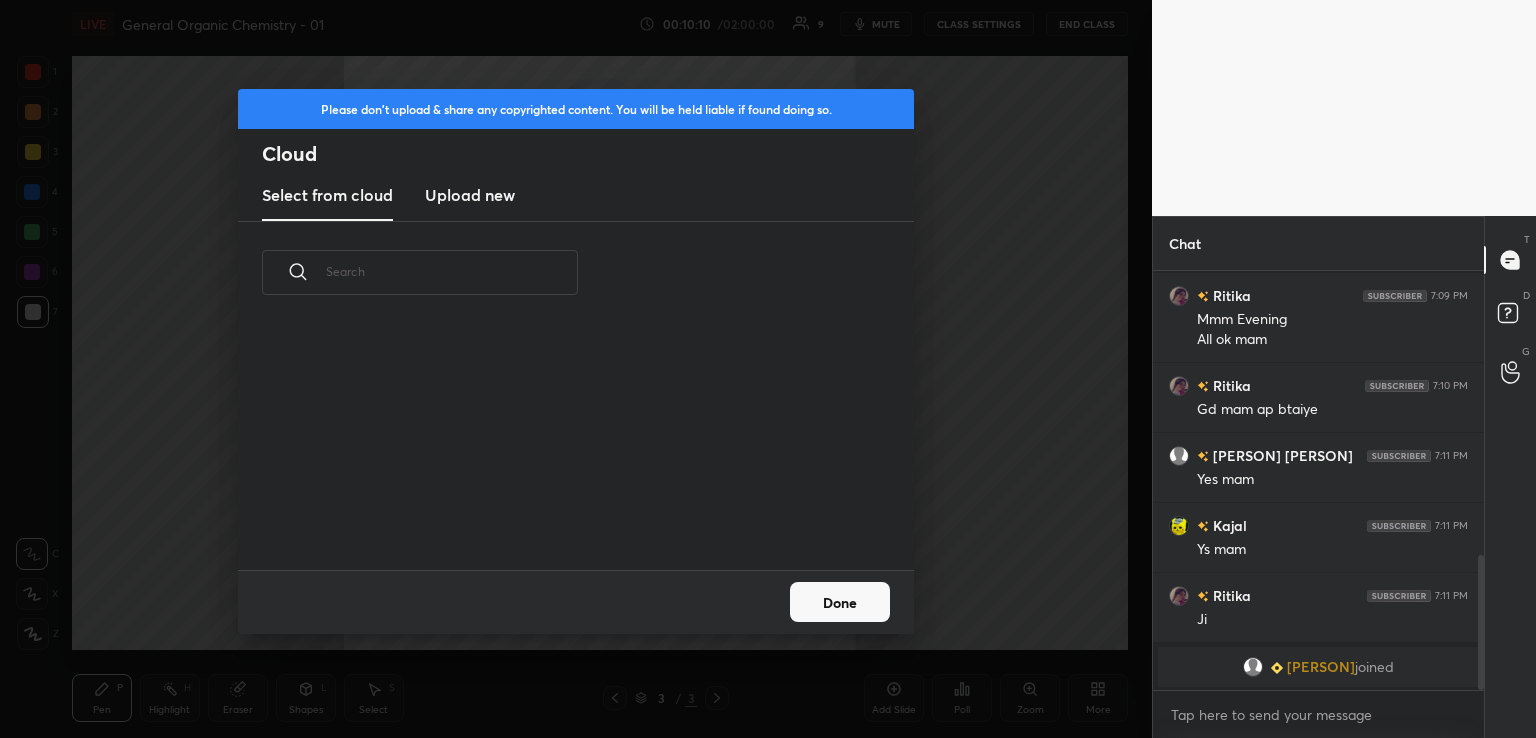 scroll, scrollTop: 5, scrollLeft: 10, axis: both 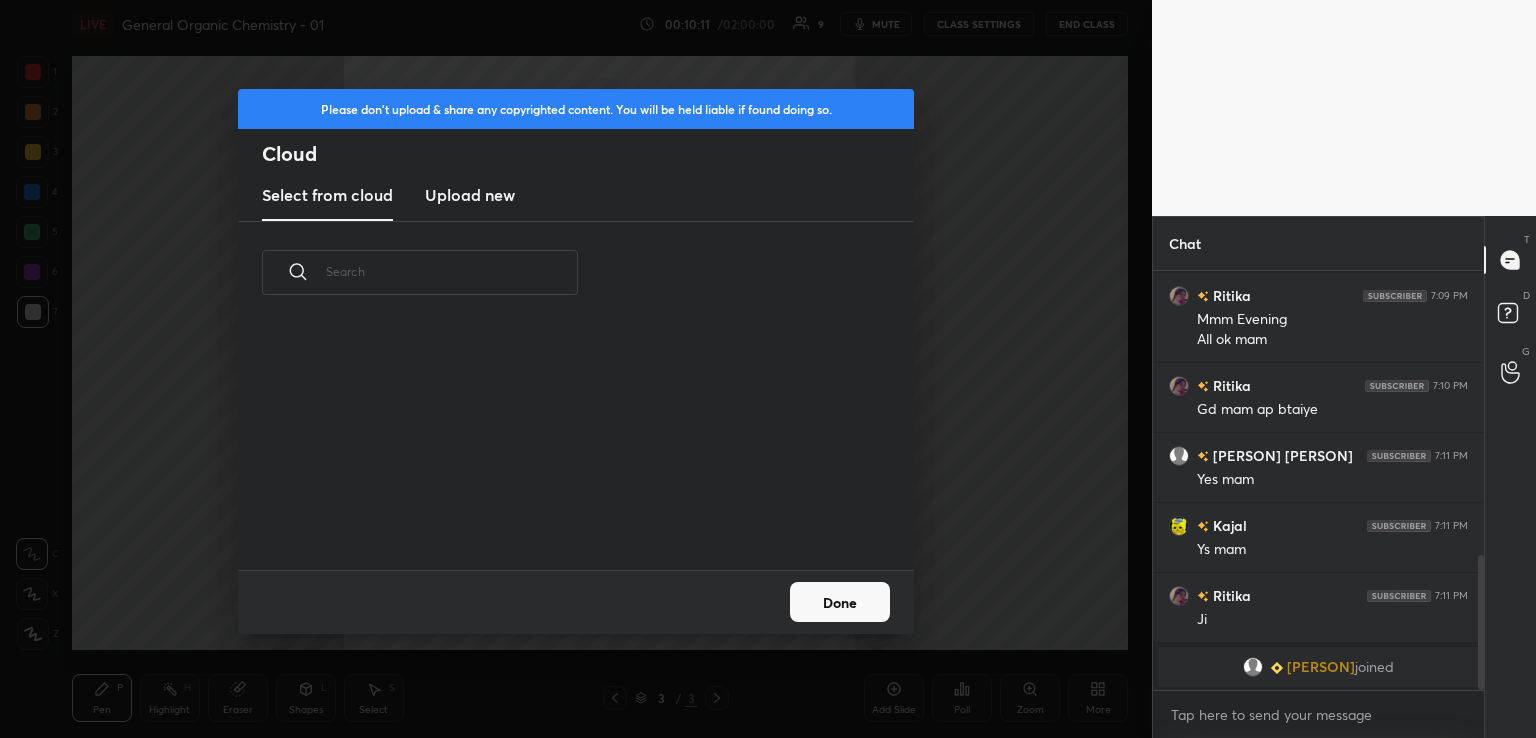 click on "Upload new" at bounding box center [470, 196] 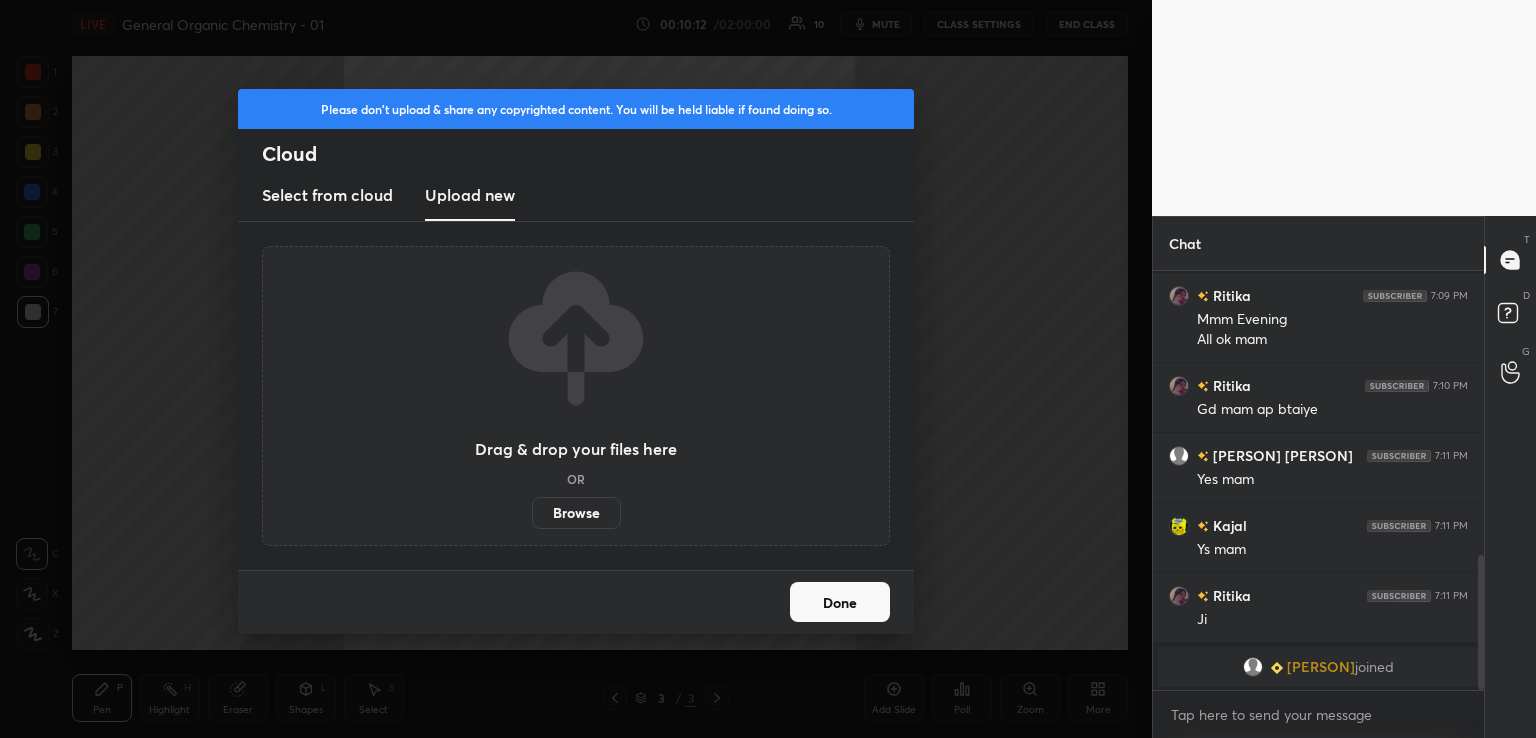 click on "Browse" at bounding box center [576, 513] 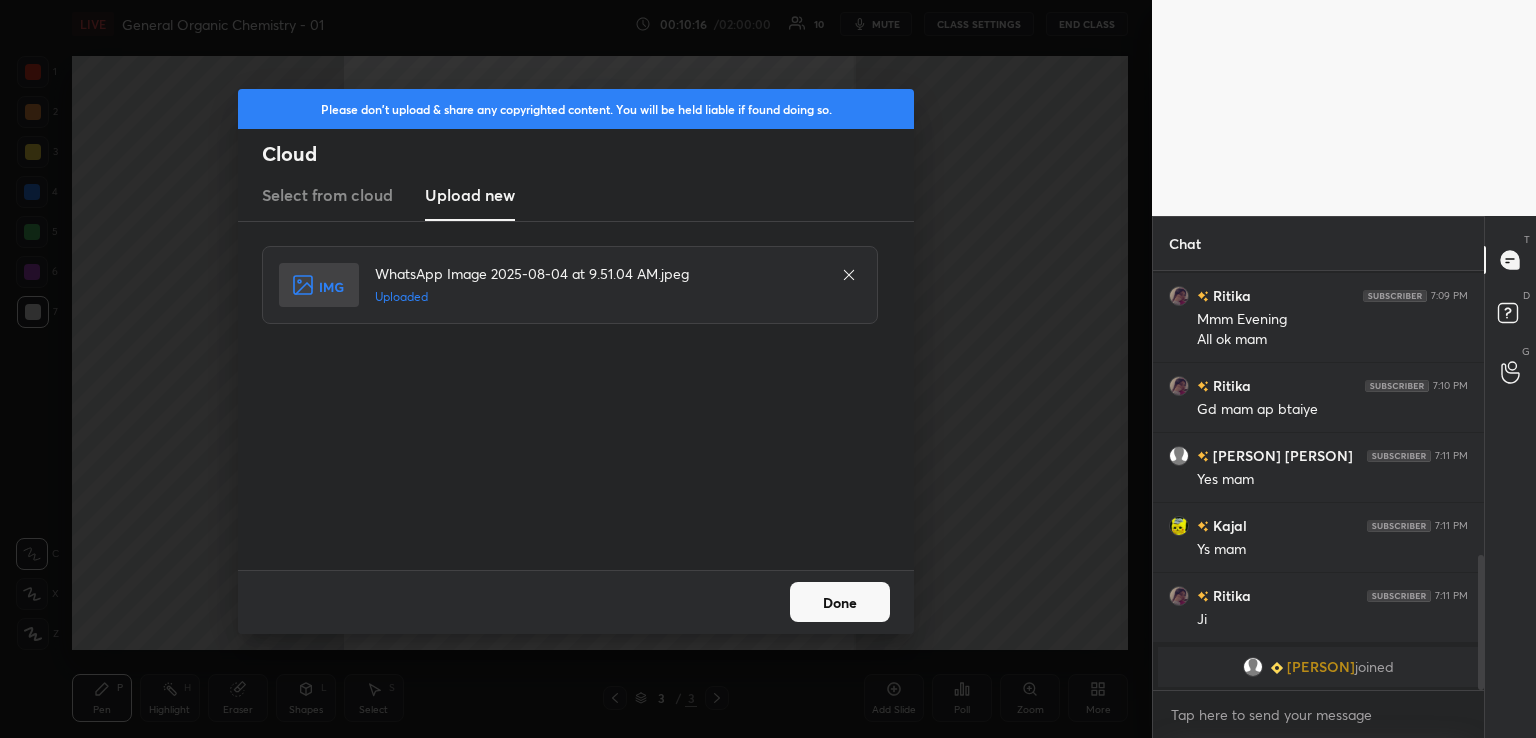 click on "Done" at bounding box center (840, 602) 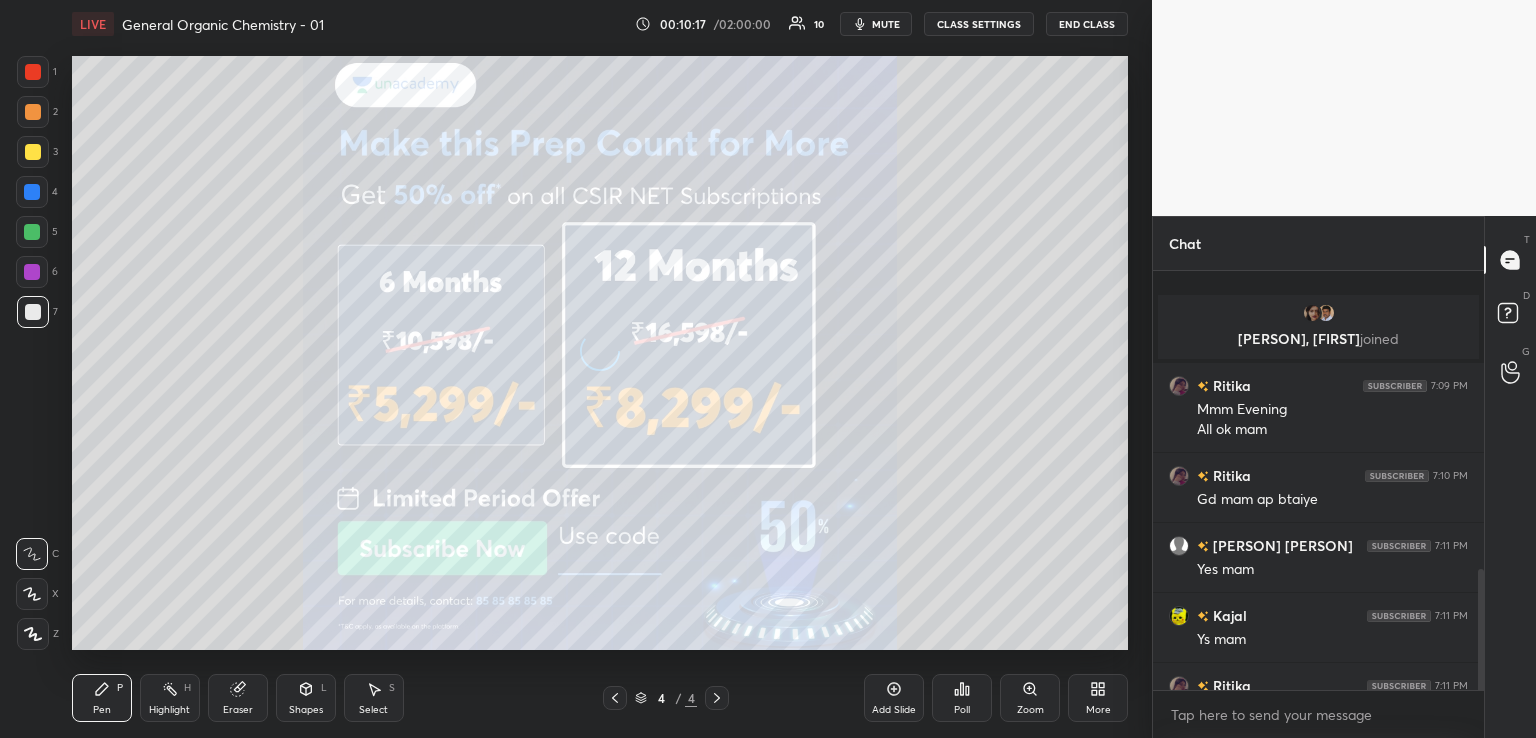 scroll, scrollTop: 1040, scrollLeft: 0, axis: vertical 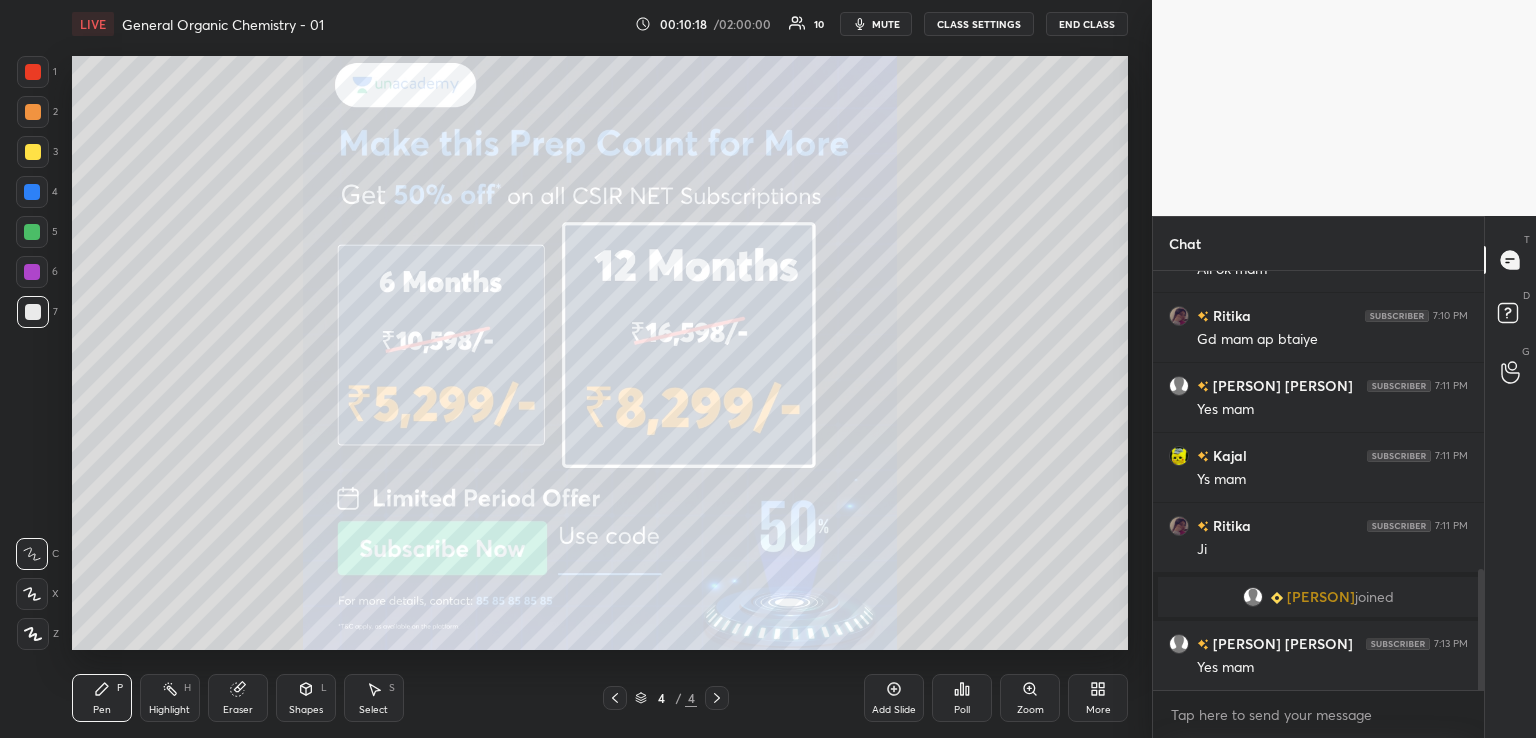 click 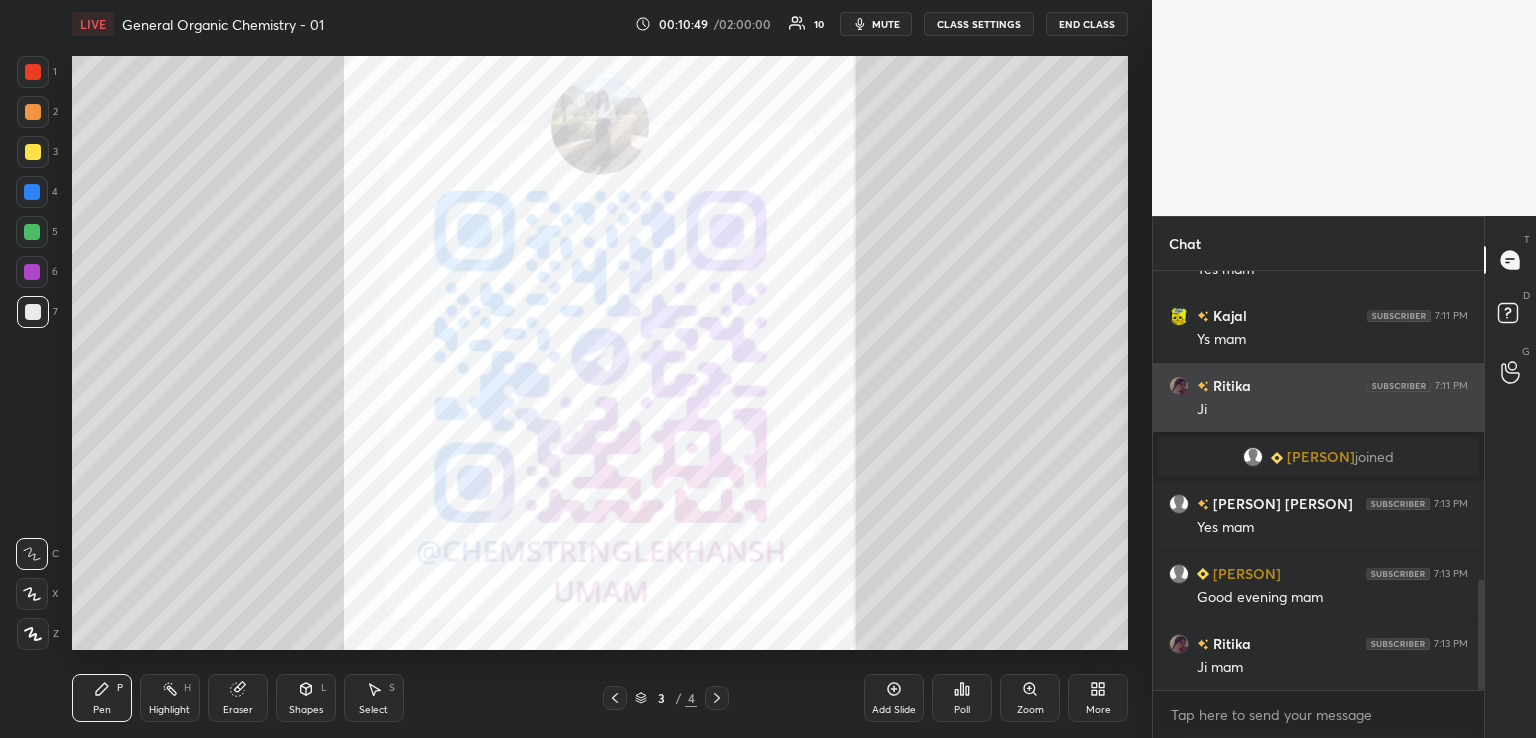 scroll, scrollTop: 1250, scrollLeft: 0, axis: vertical 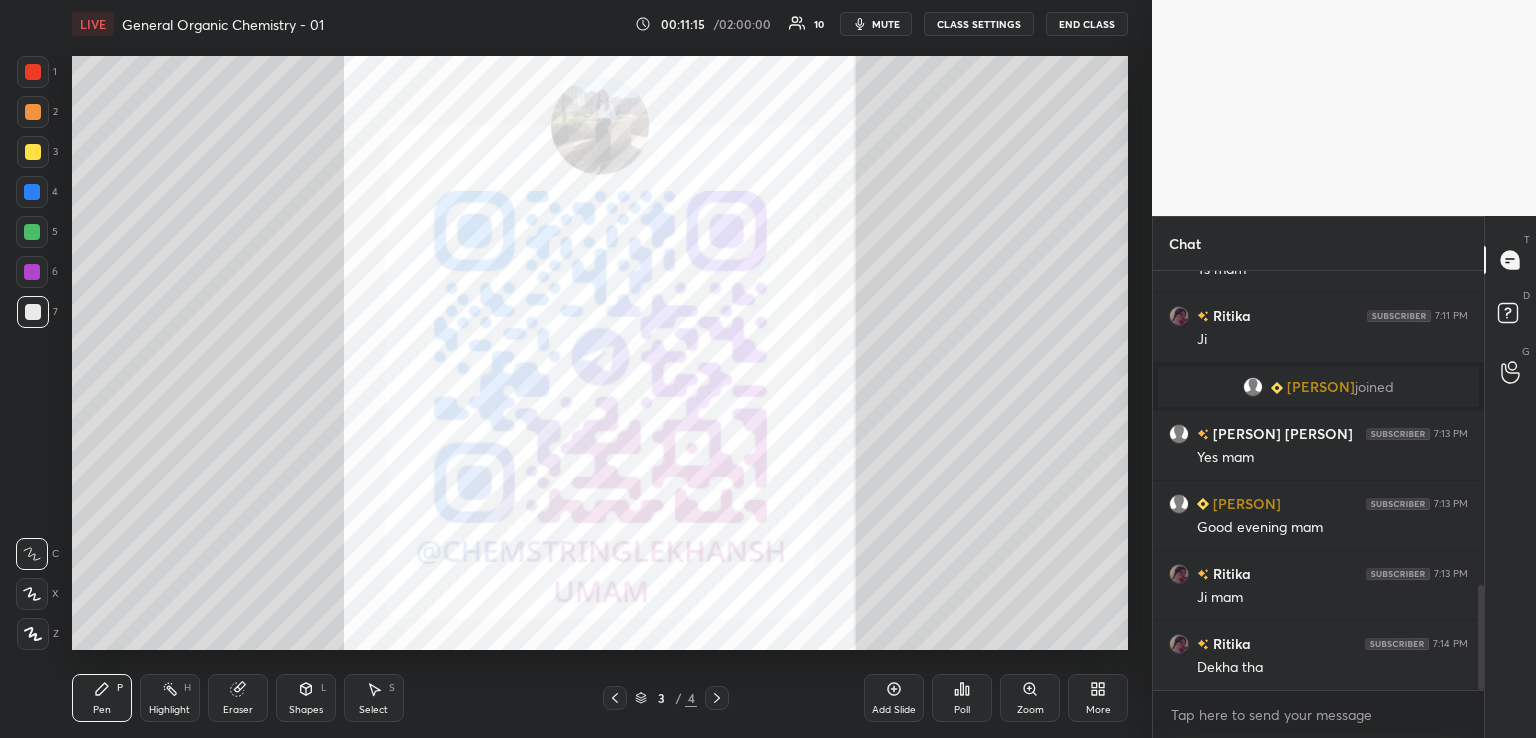 click 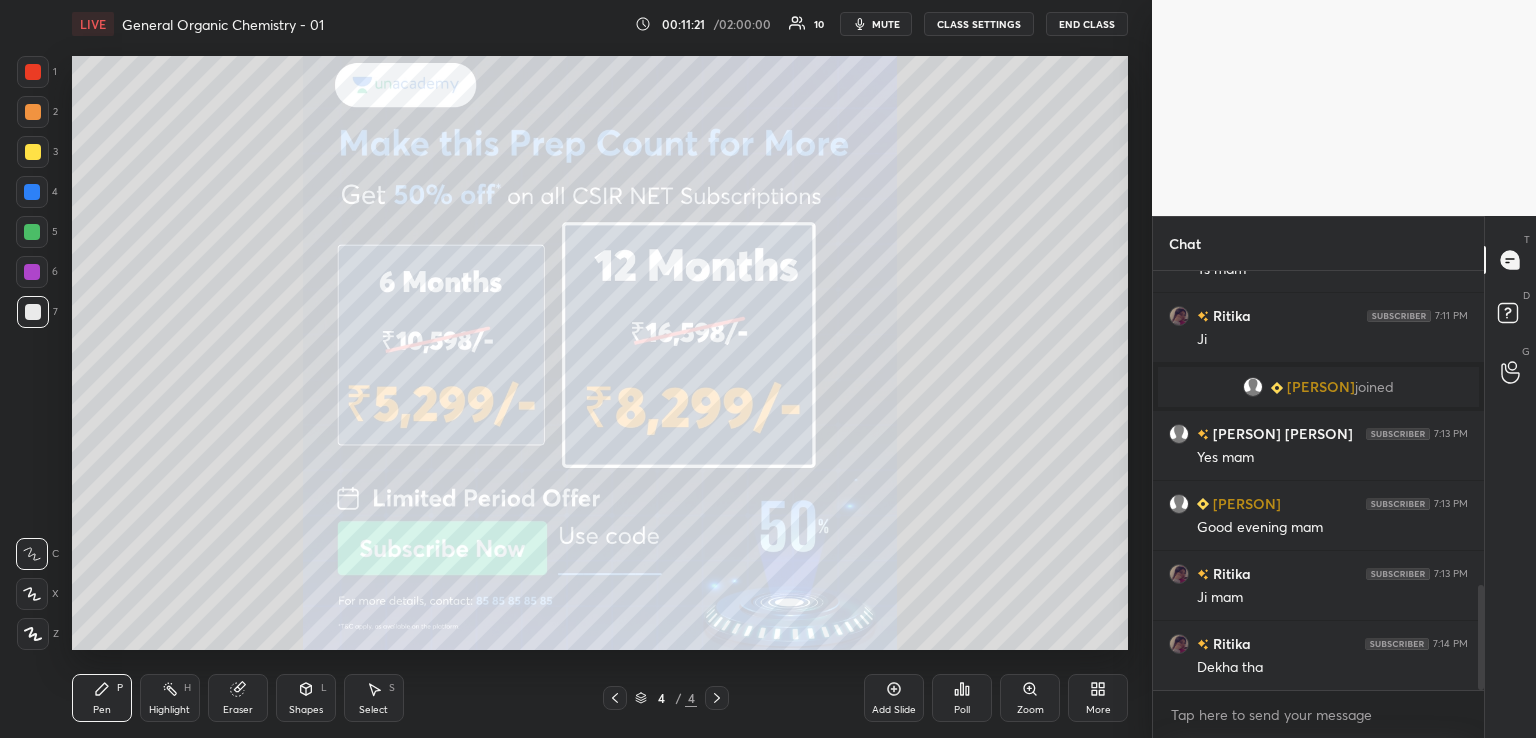 click at bounding box center [33, 152] 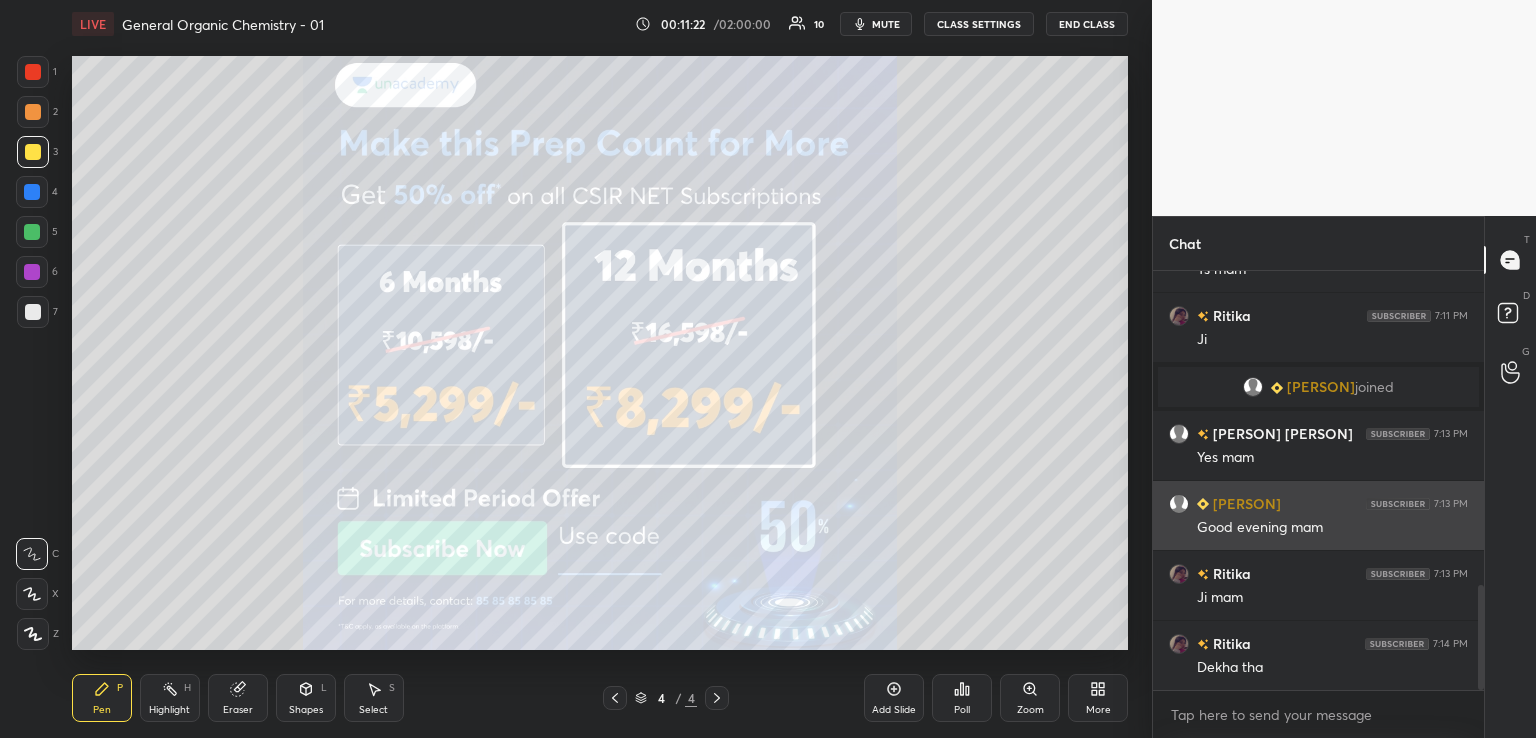 click 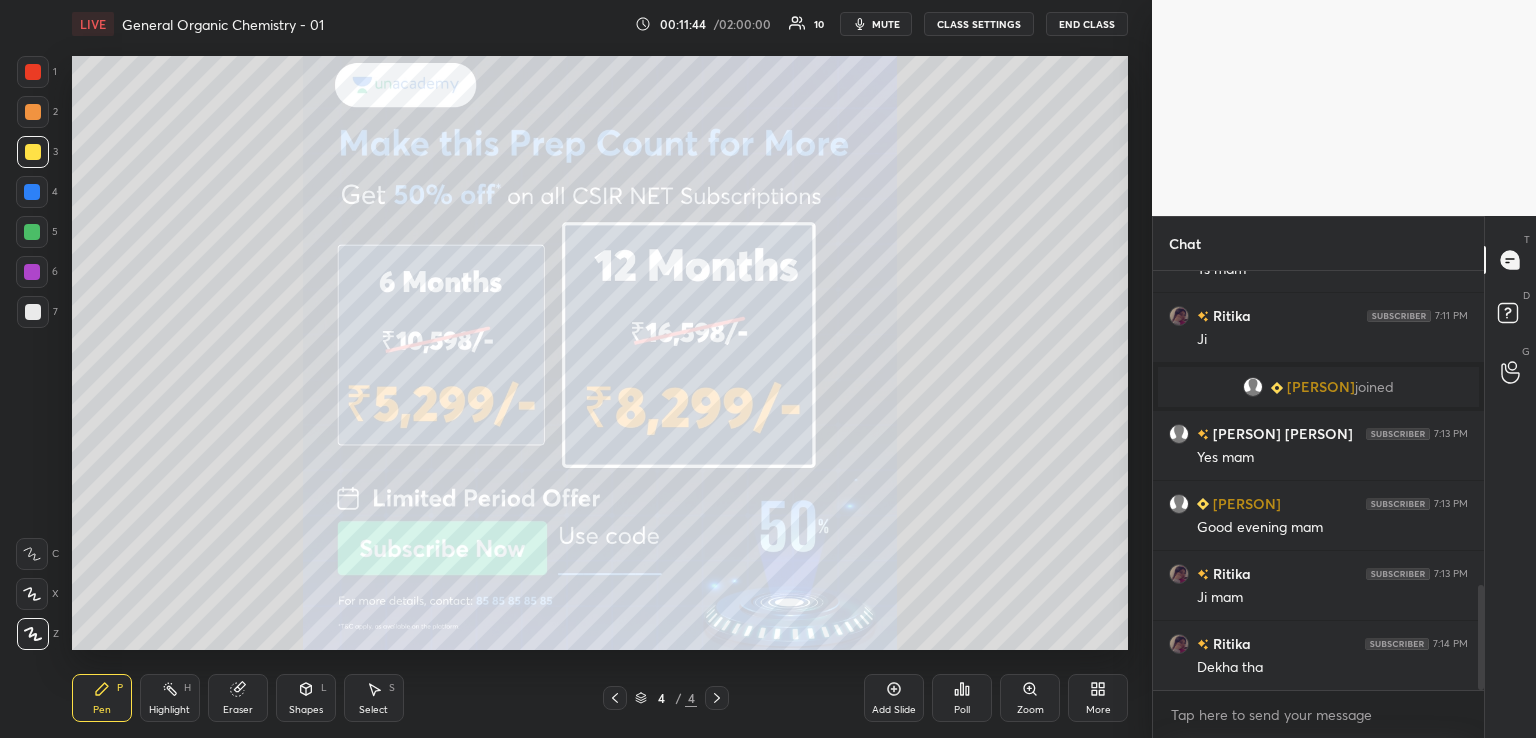 click 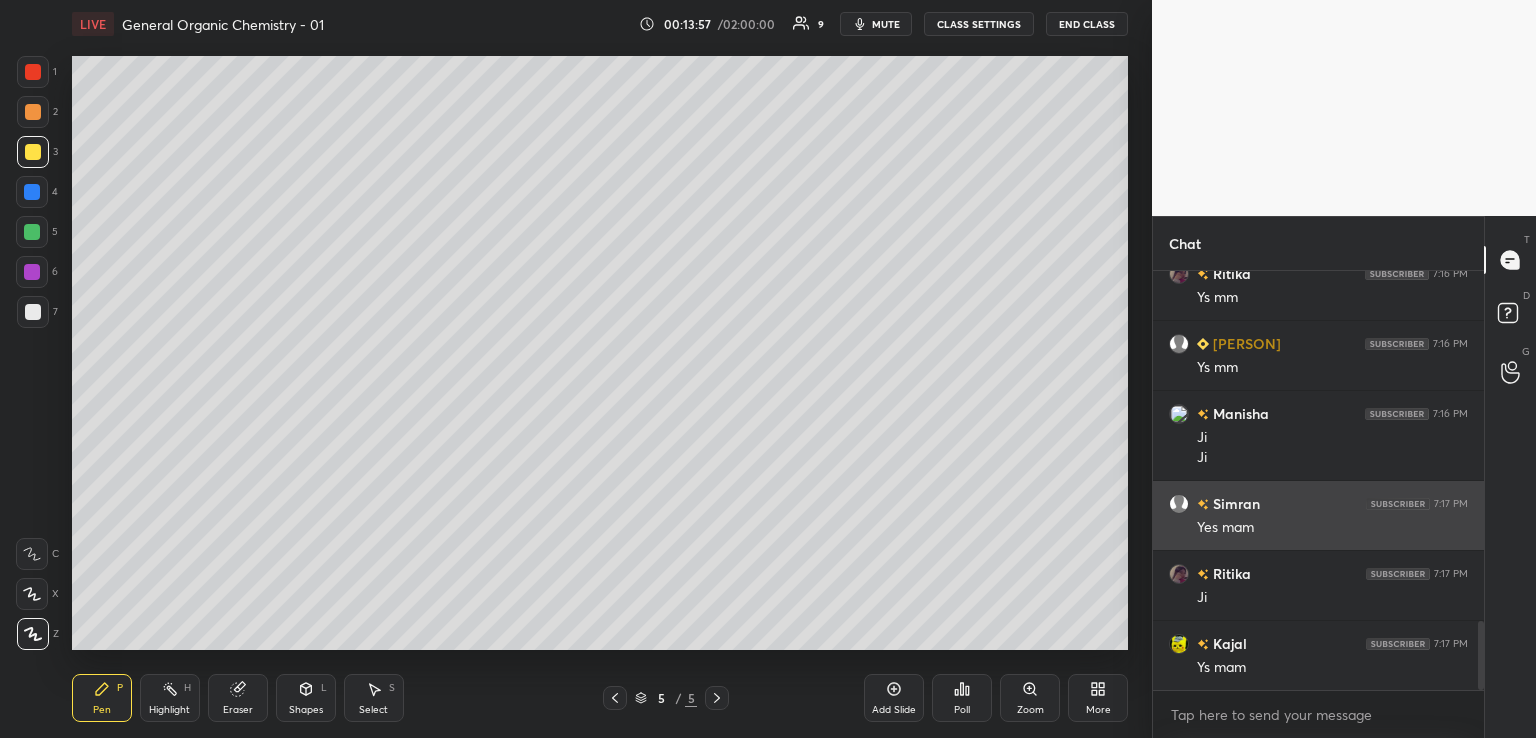 scroll, scrollTop: 2136, scrollLeft: 0, axis: vertical 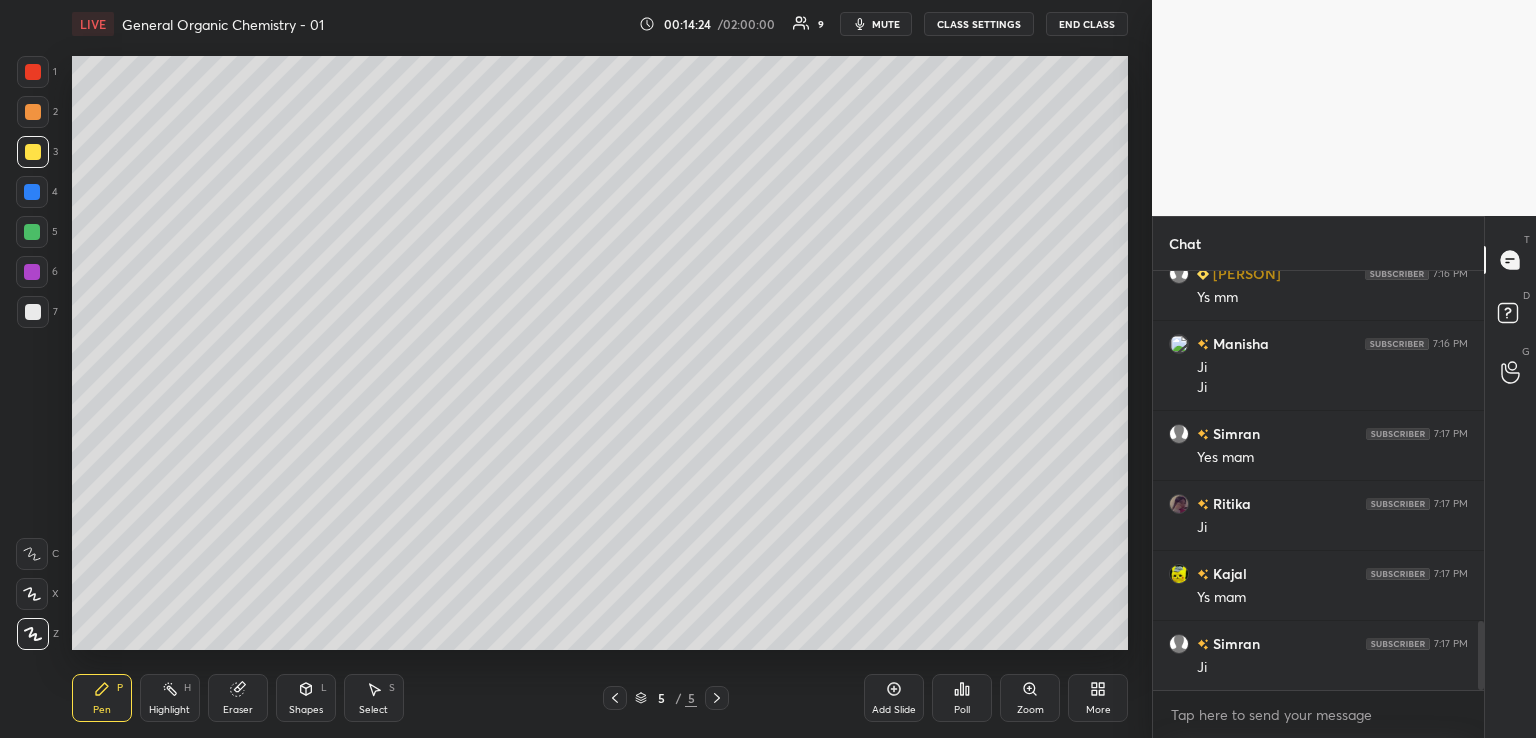 click at bounding box center [33, 312] 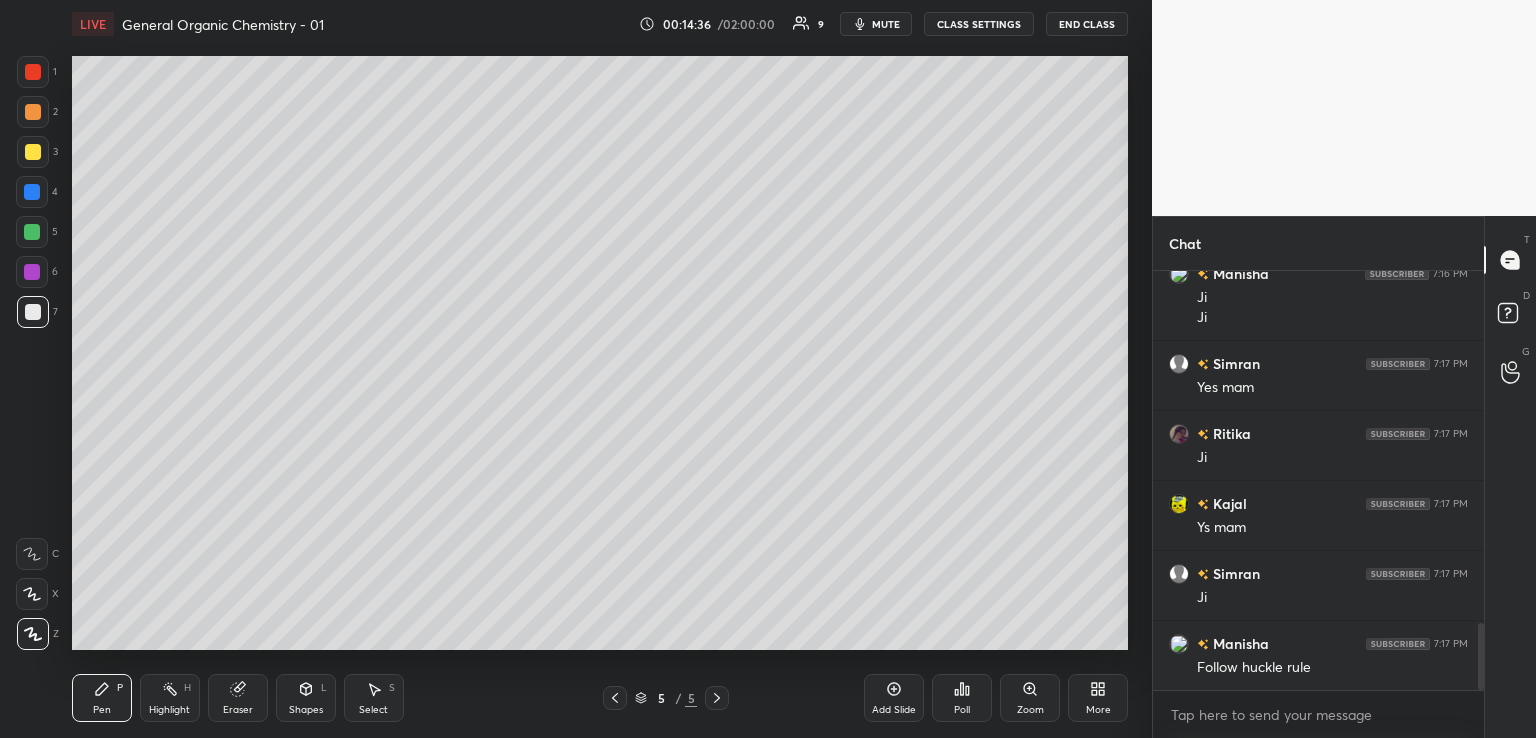 scroll, scrollTop: 2254, scrollLeft: 0, axis: vertical 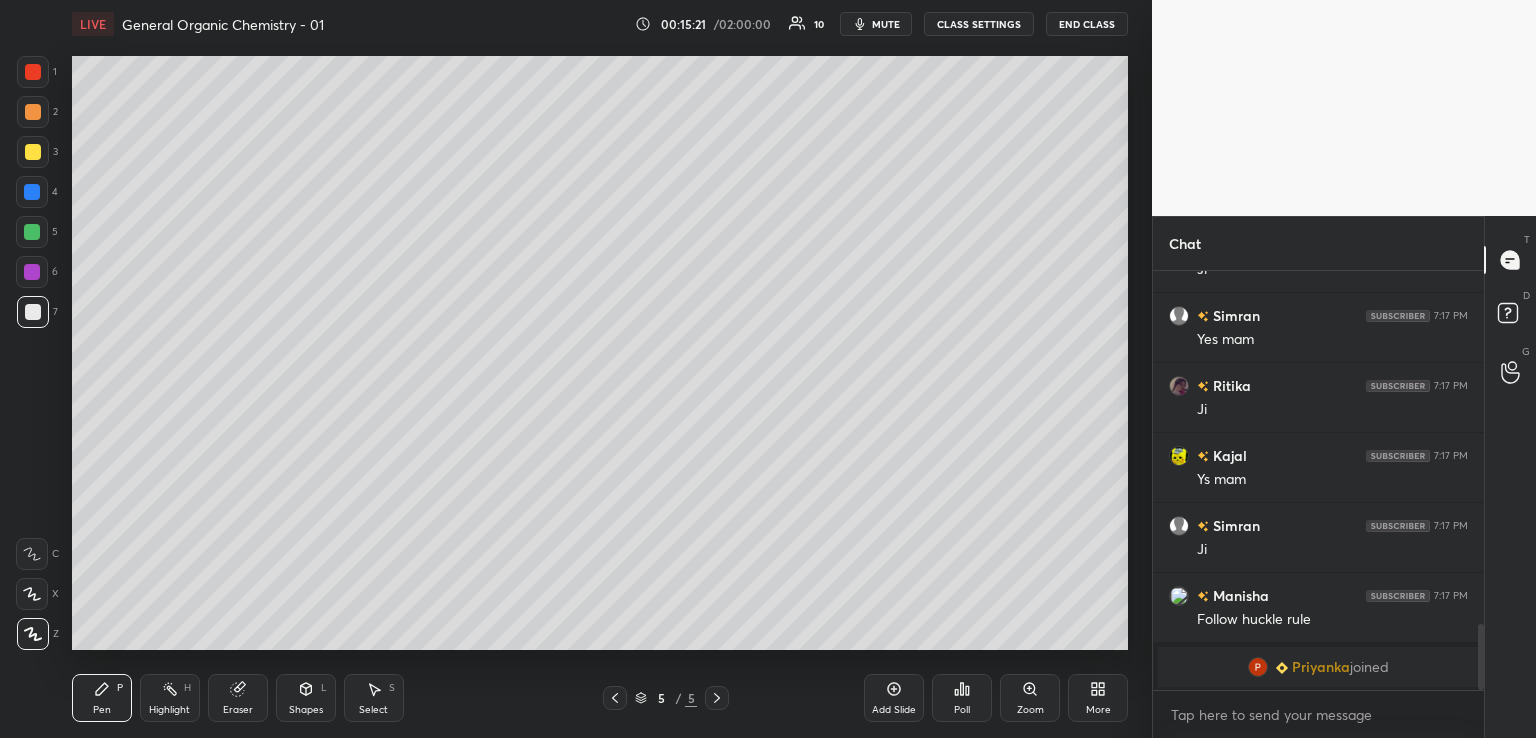click at bounding box center [32, 232] 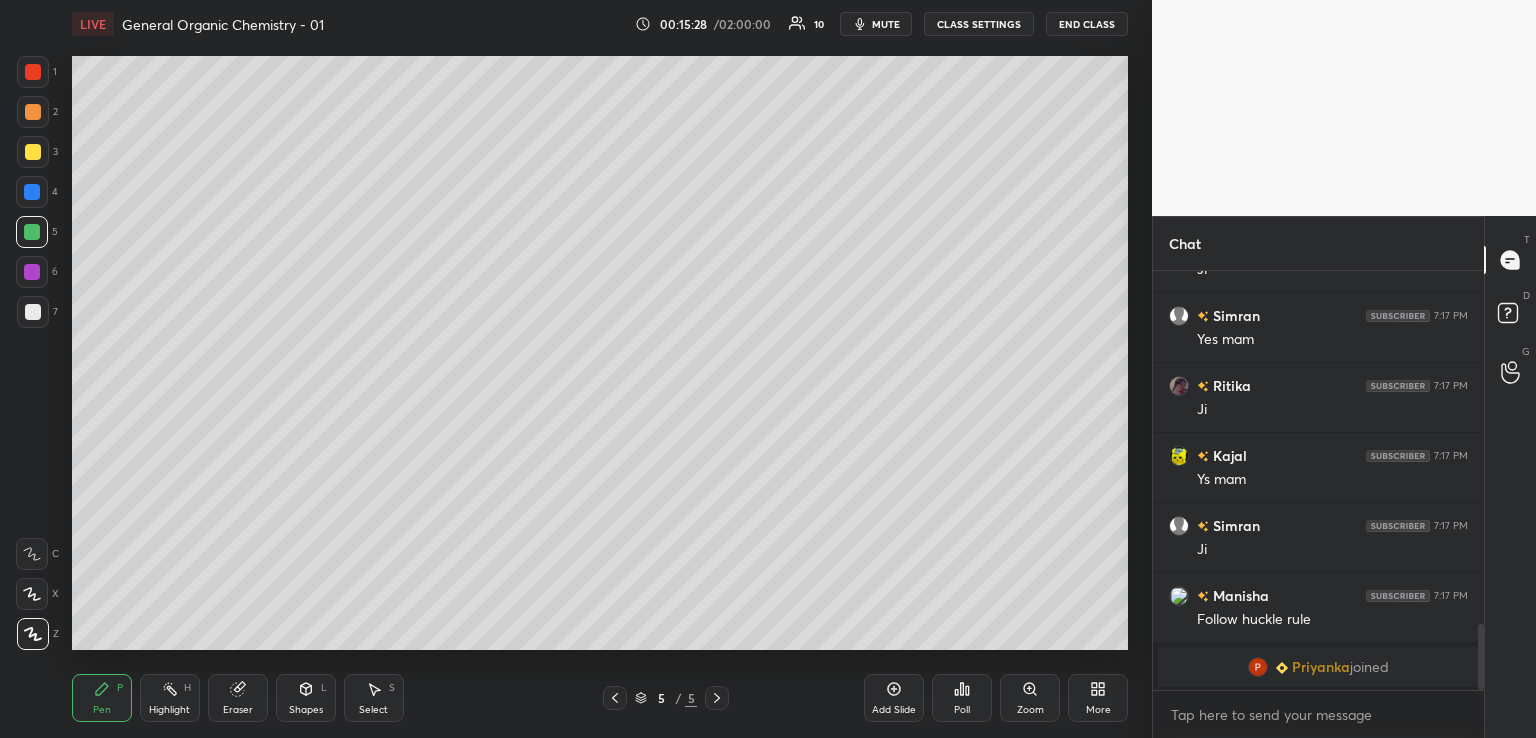click 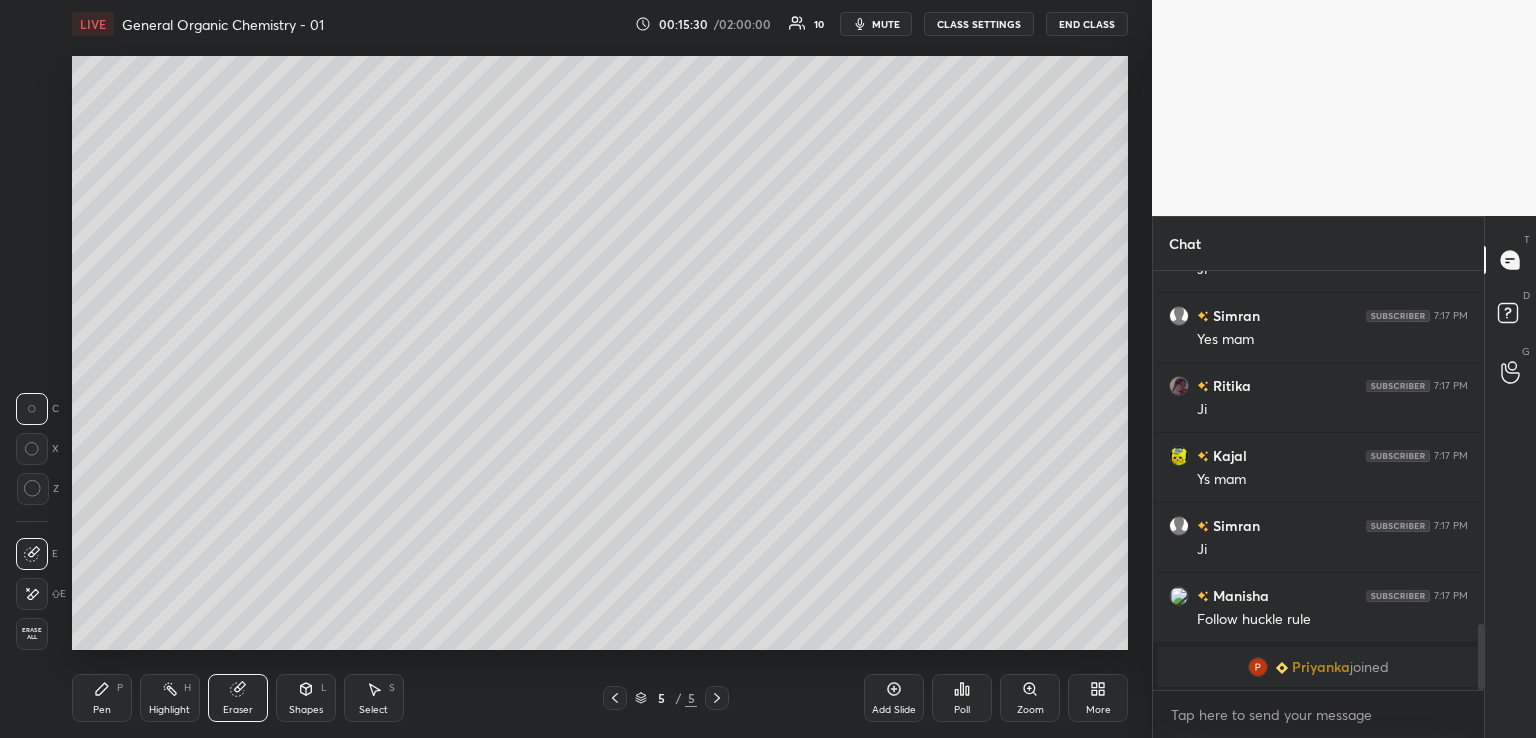 click 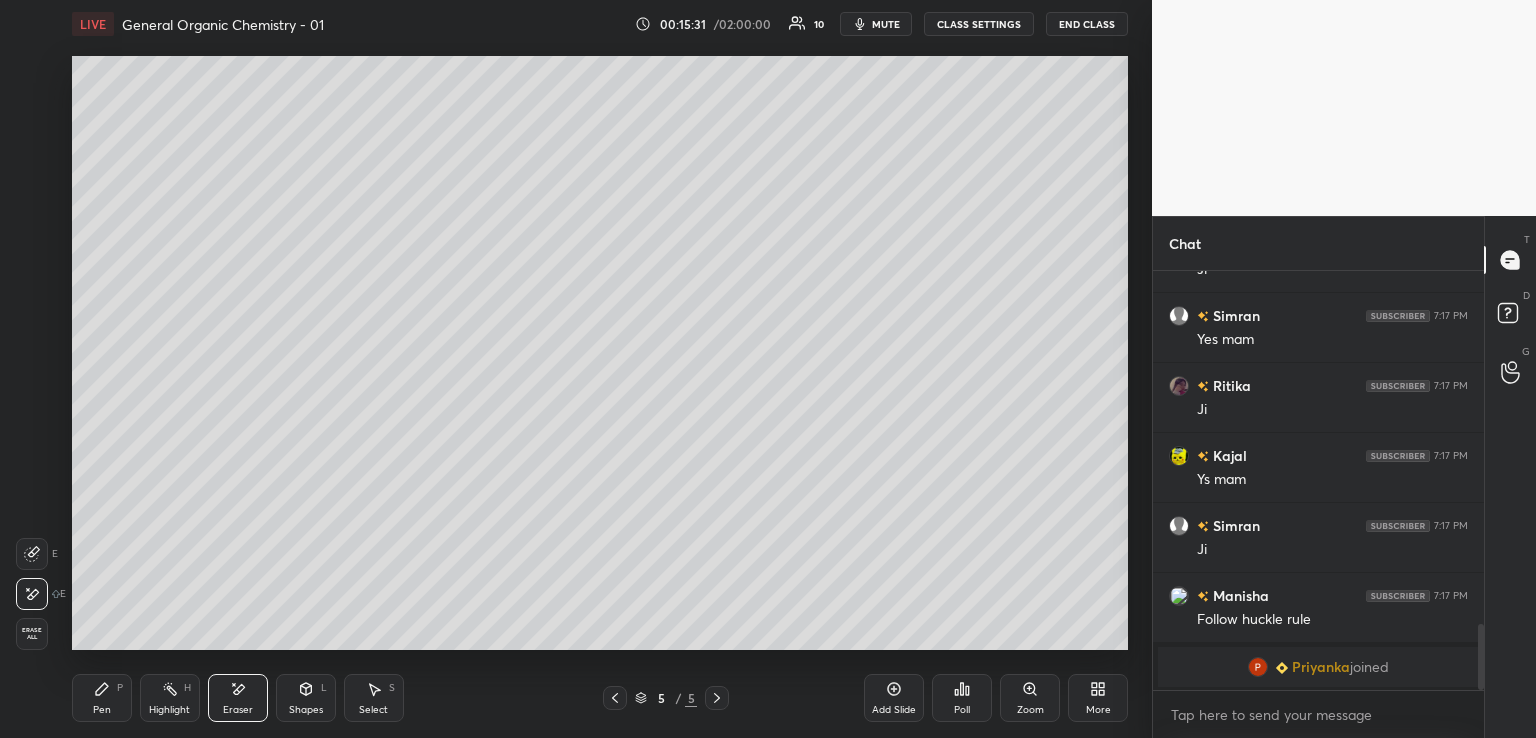 click on "Pen P" at bounding box center [102, 698] 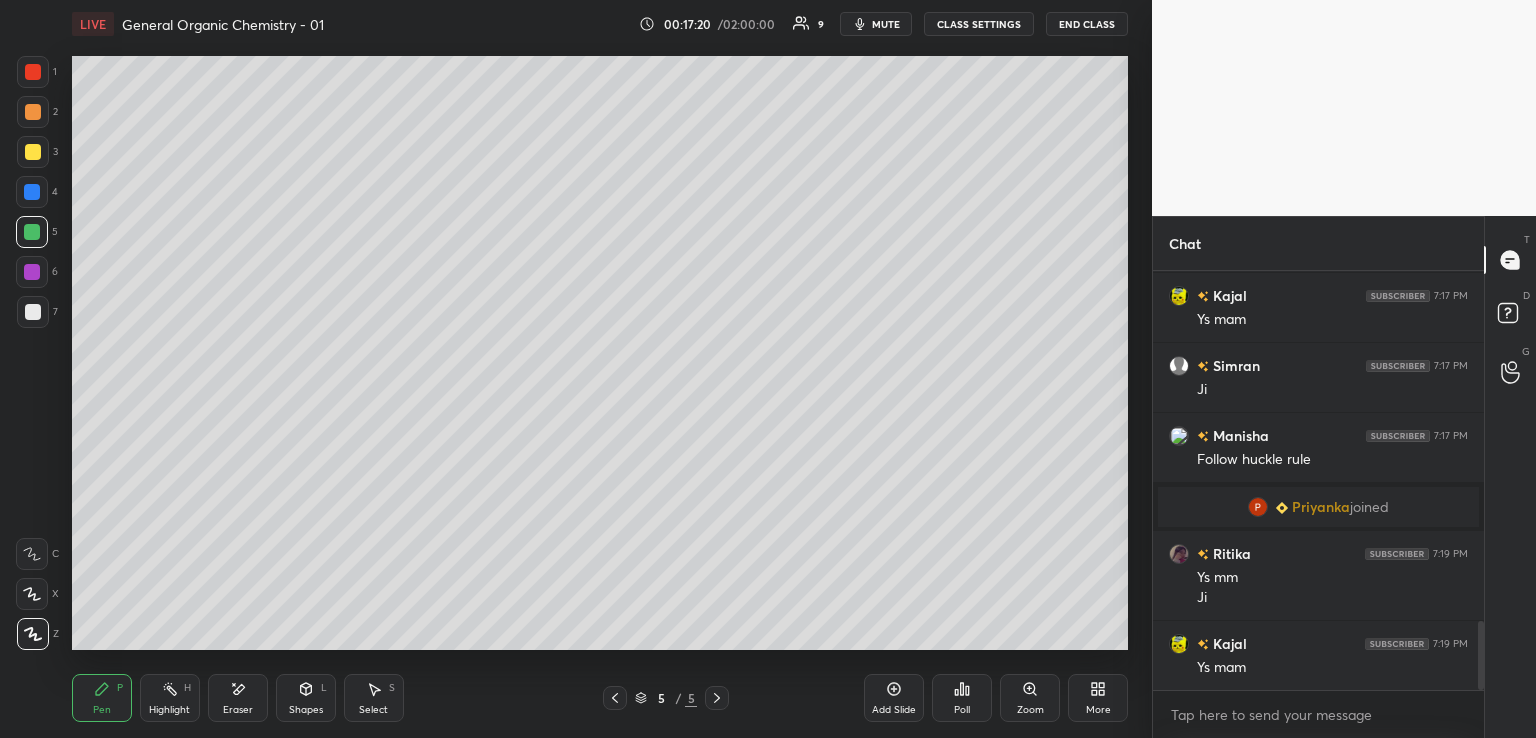scroll, scrollTop: 2184, scrollLeft: 0, axis: vertical 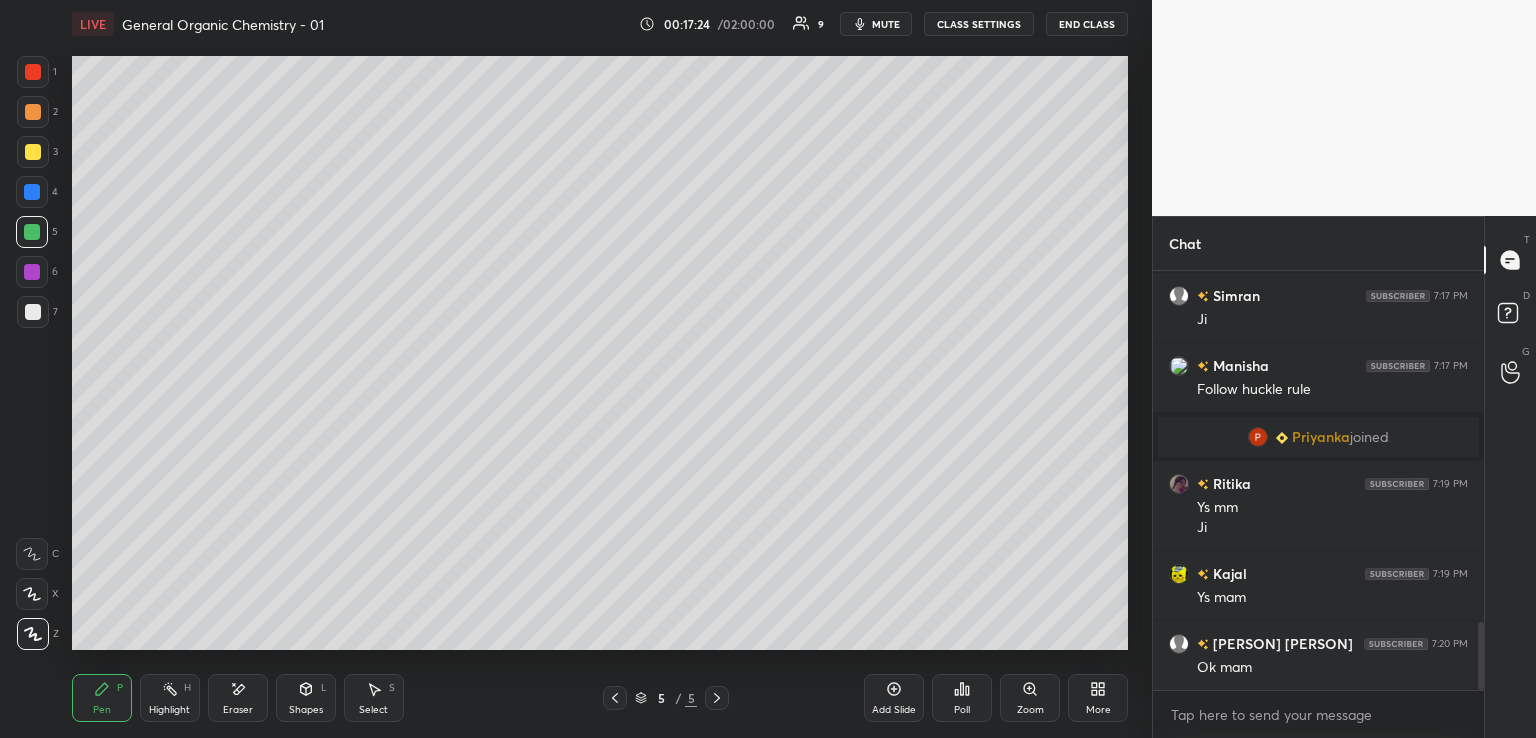 click on "Add Slide" at bounding box center [894, 698] 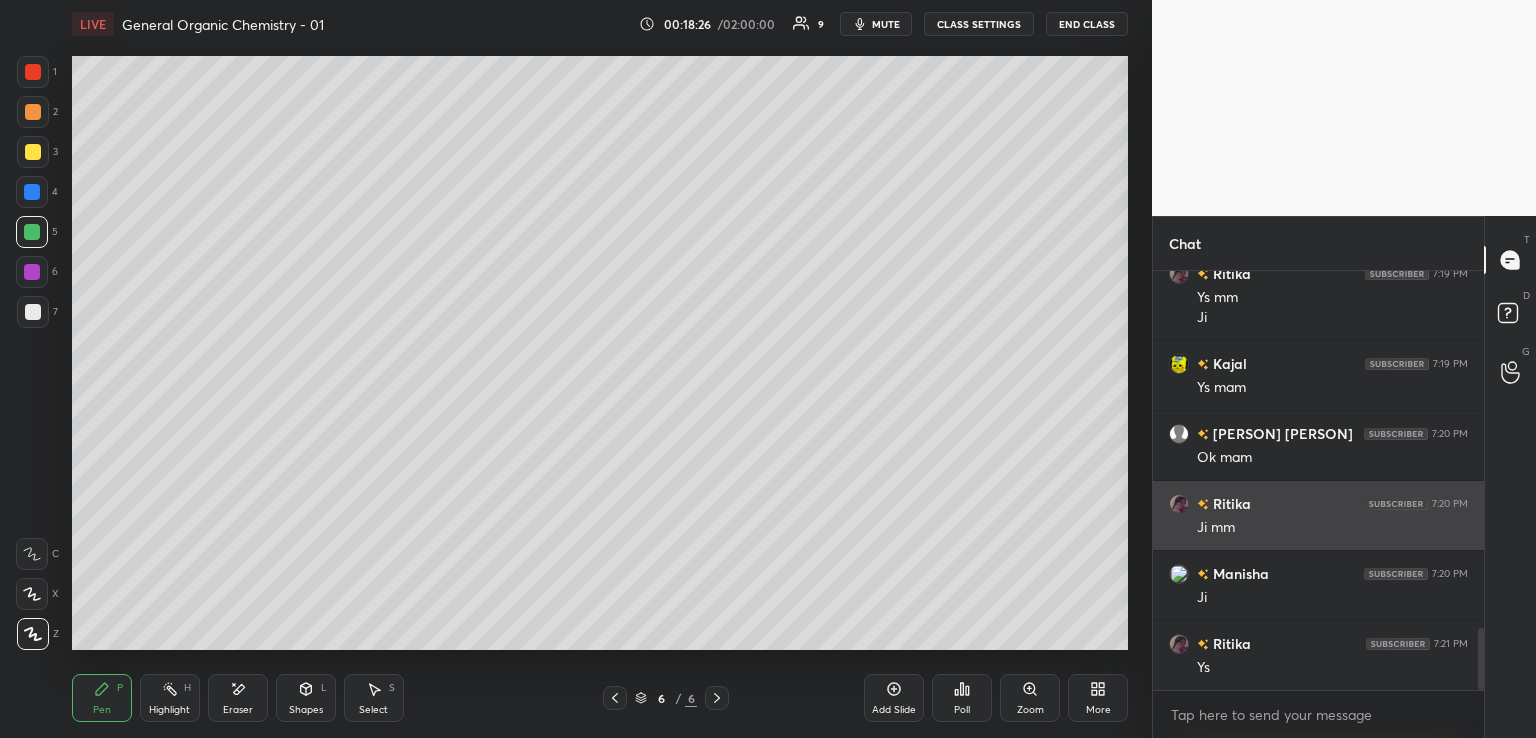 scroll, scrollTop: 2464, scrollLeft: 0, axis: vertical 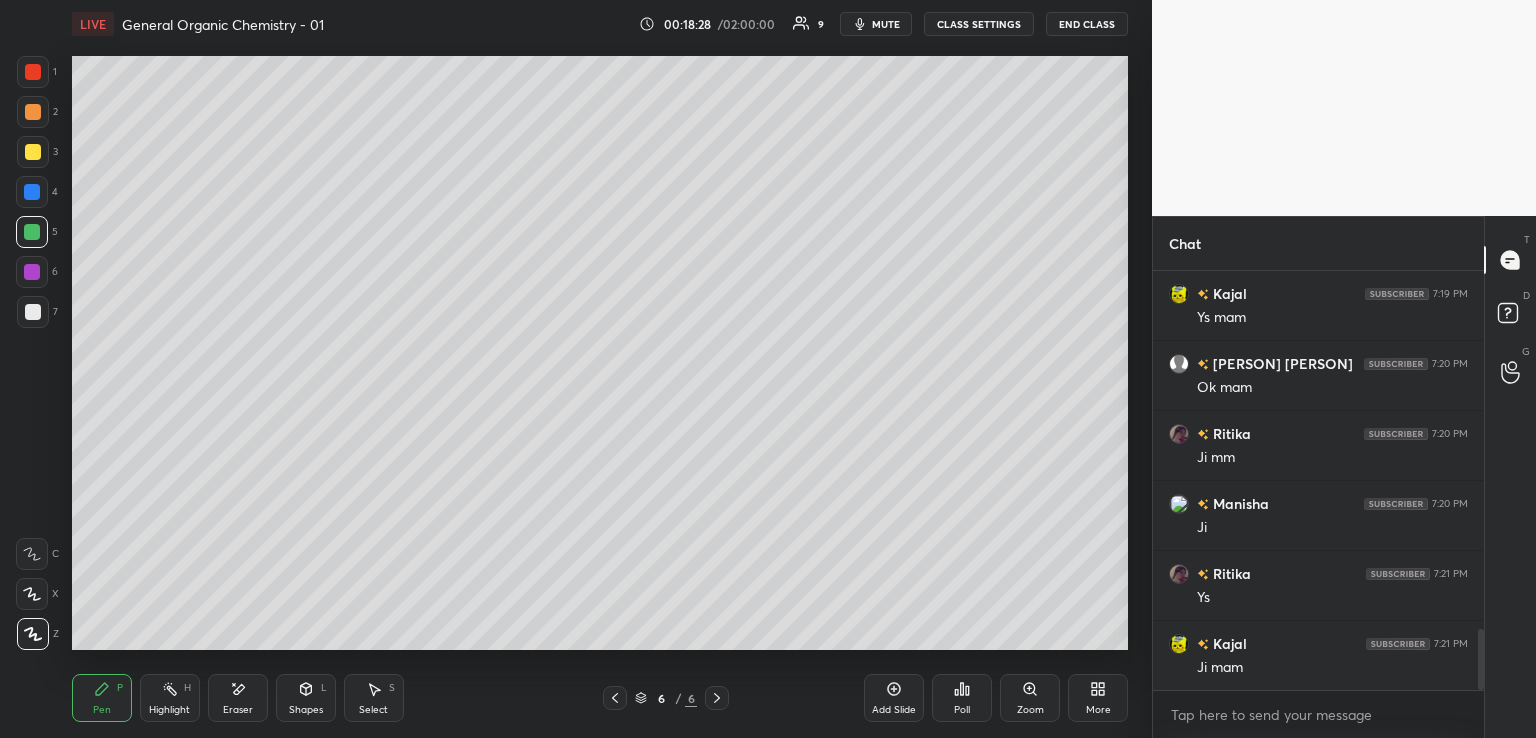 click at bounding box center (33, 152) 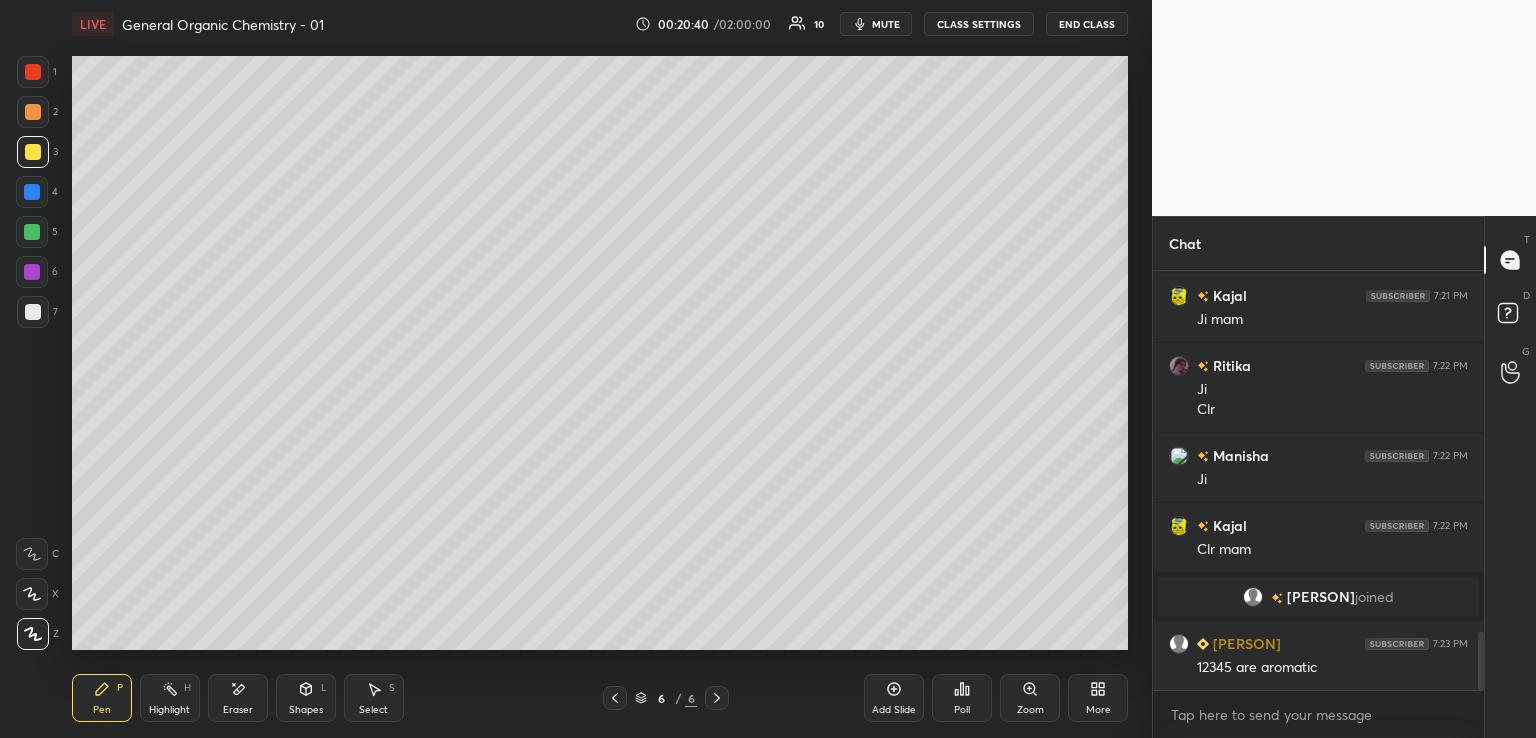 scroll, scrollTop: 2666, scrollLeft: 0, axis: vertical 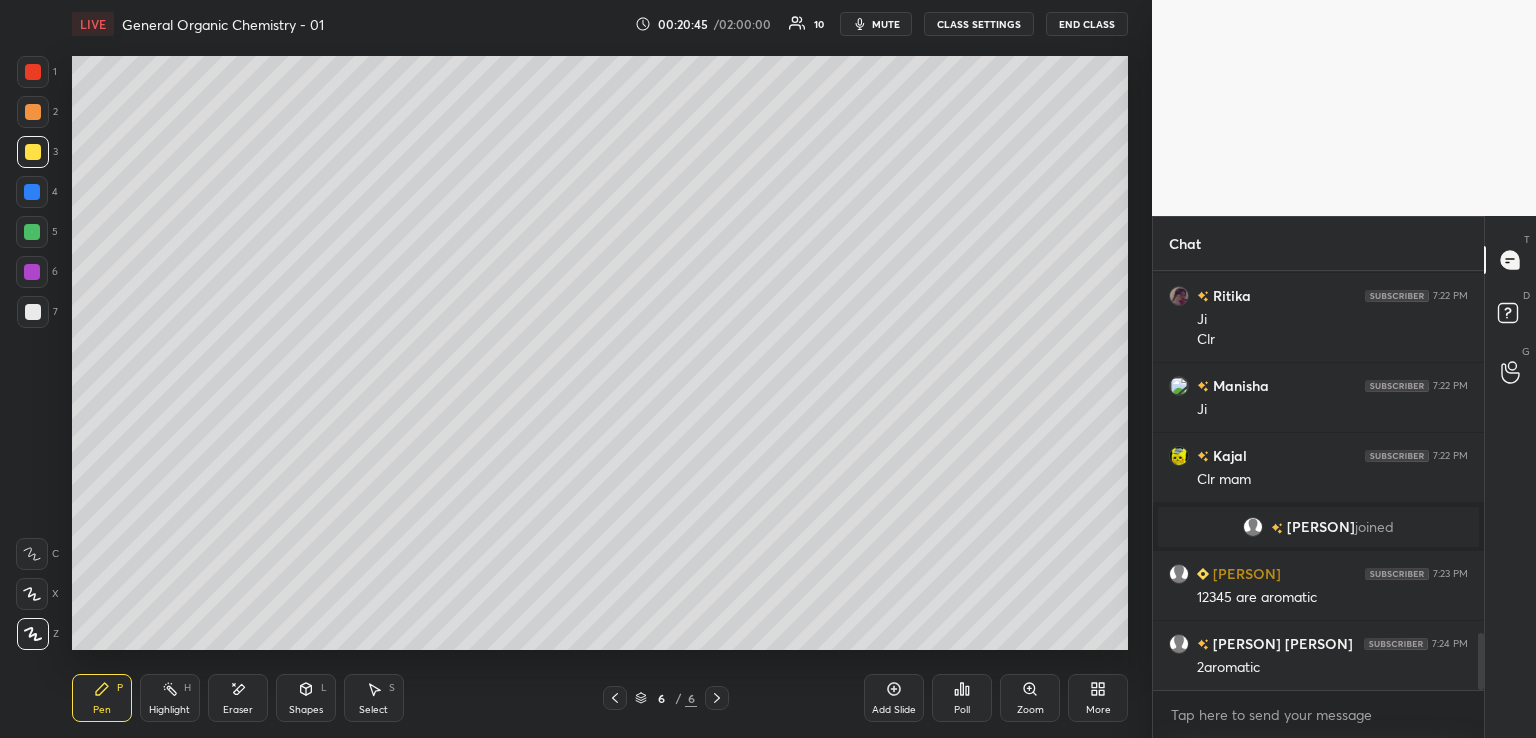 click at bounding box center [33, 312] 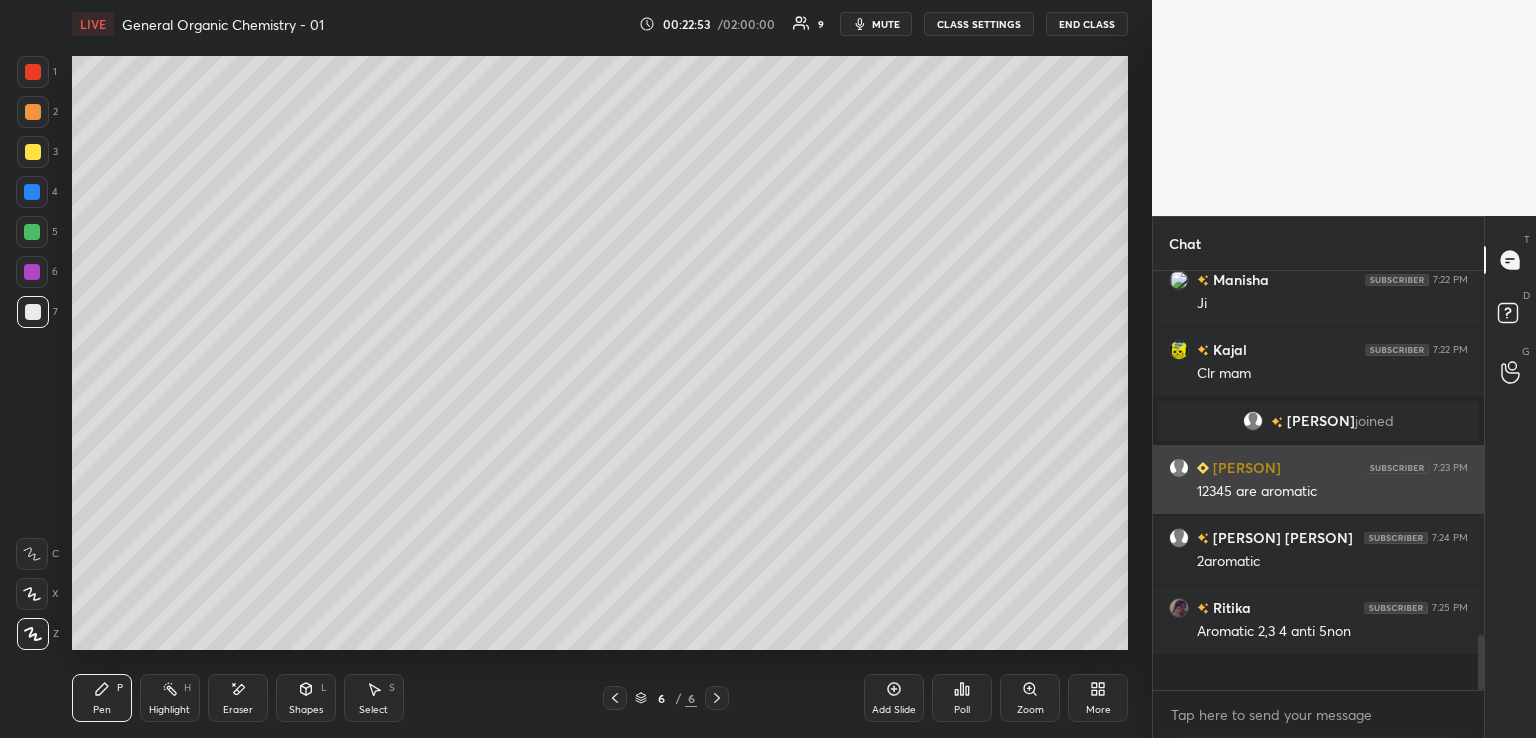 scroll, scrollTop: 2842, scrollLeft: 0, axis: vertical 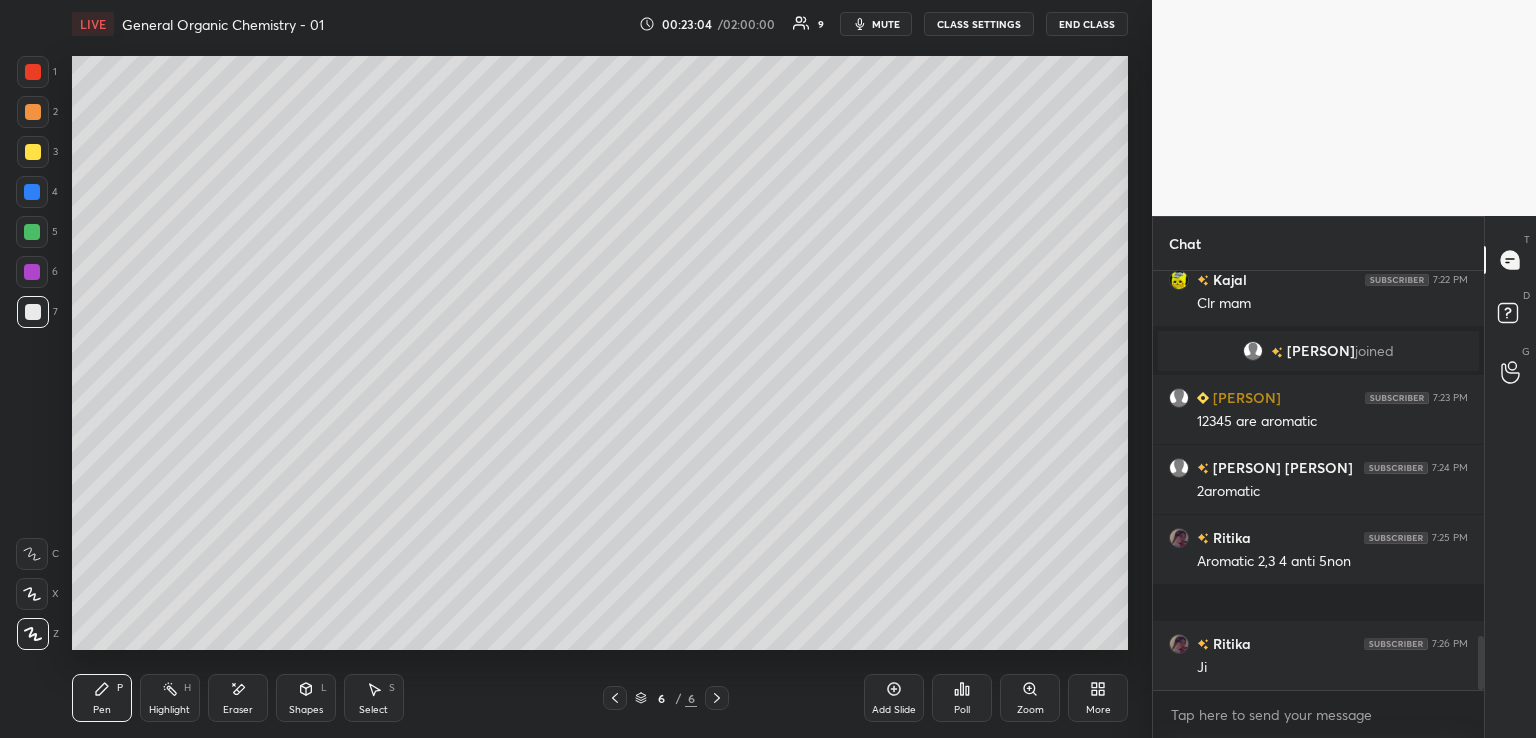 click 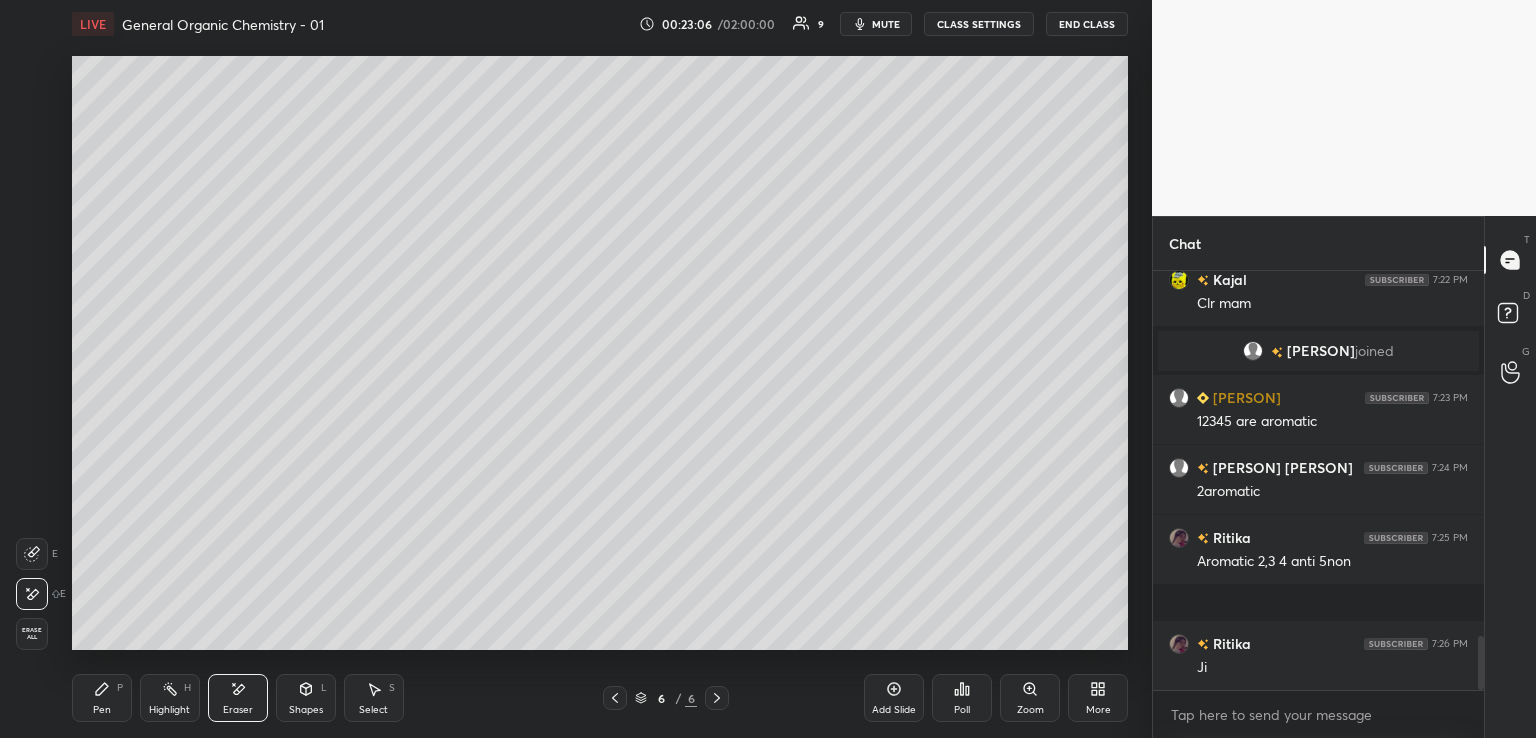 click on "Pen P" at bounding box center [102, 698] 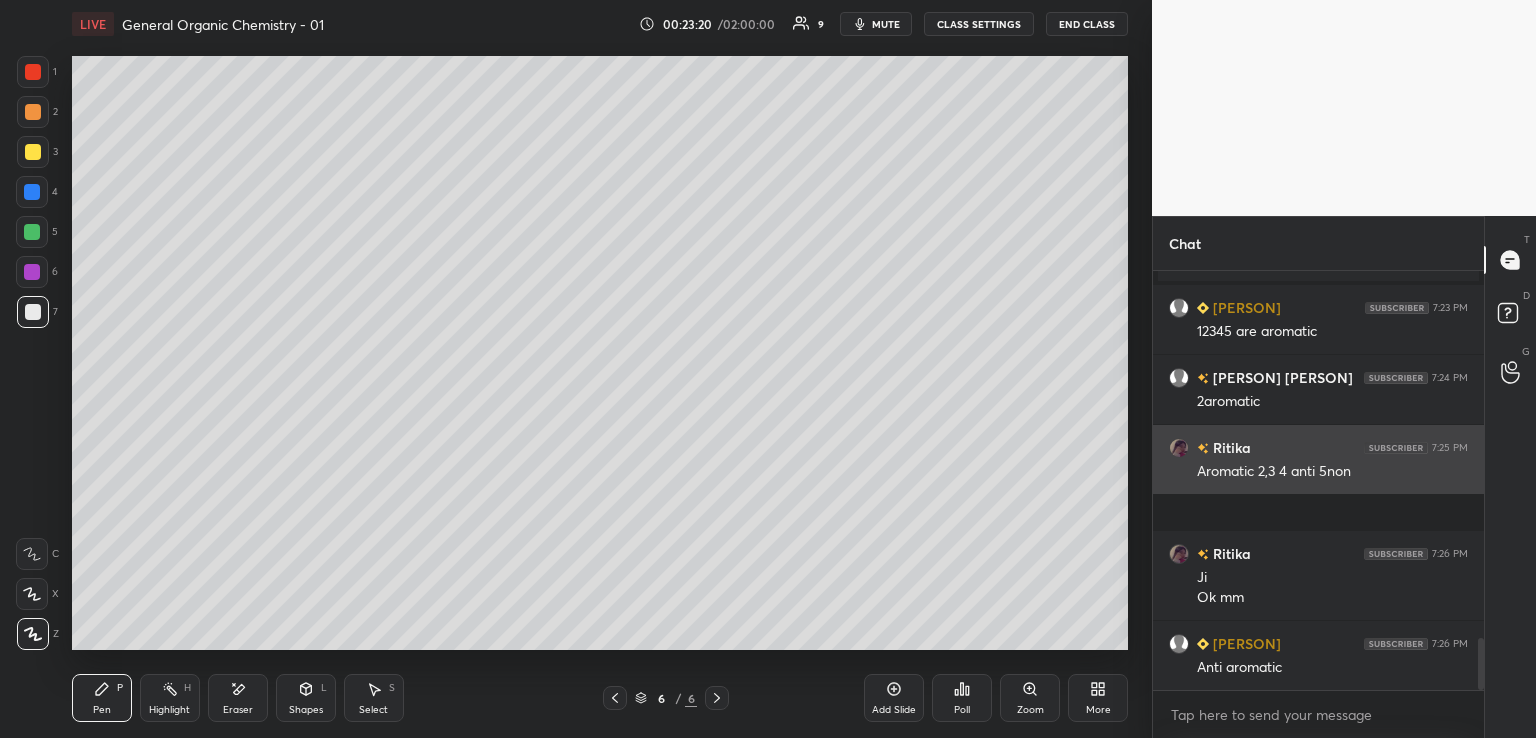 scroll, scrollTop: 3002, scrollLeft: 0, axis: vertical 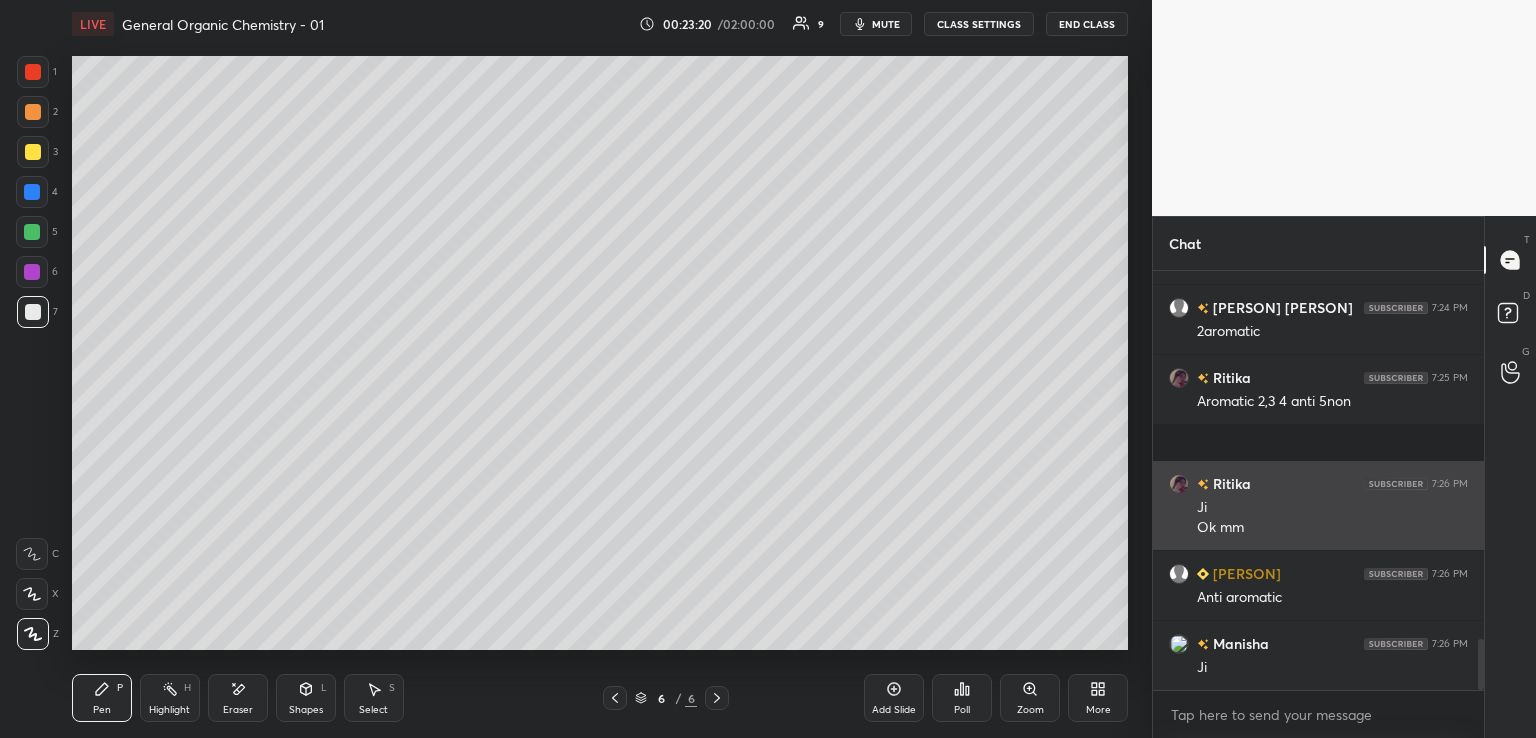 click on "Setting up your live class Poll for   secs No correct answer Start poll" at bounding box center [600, 353] 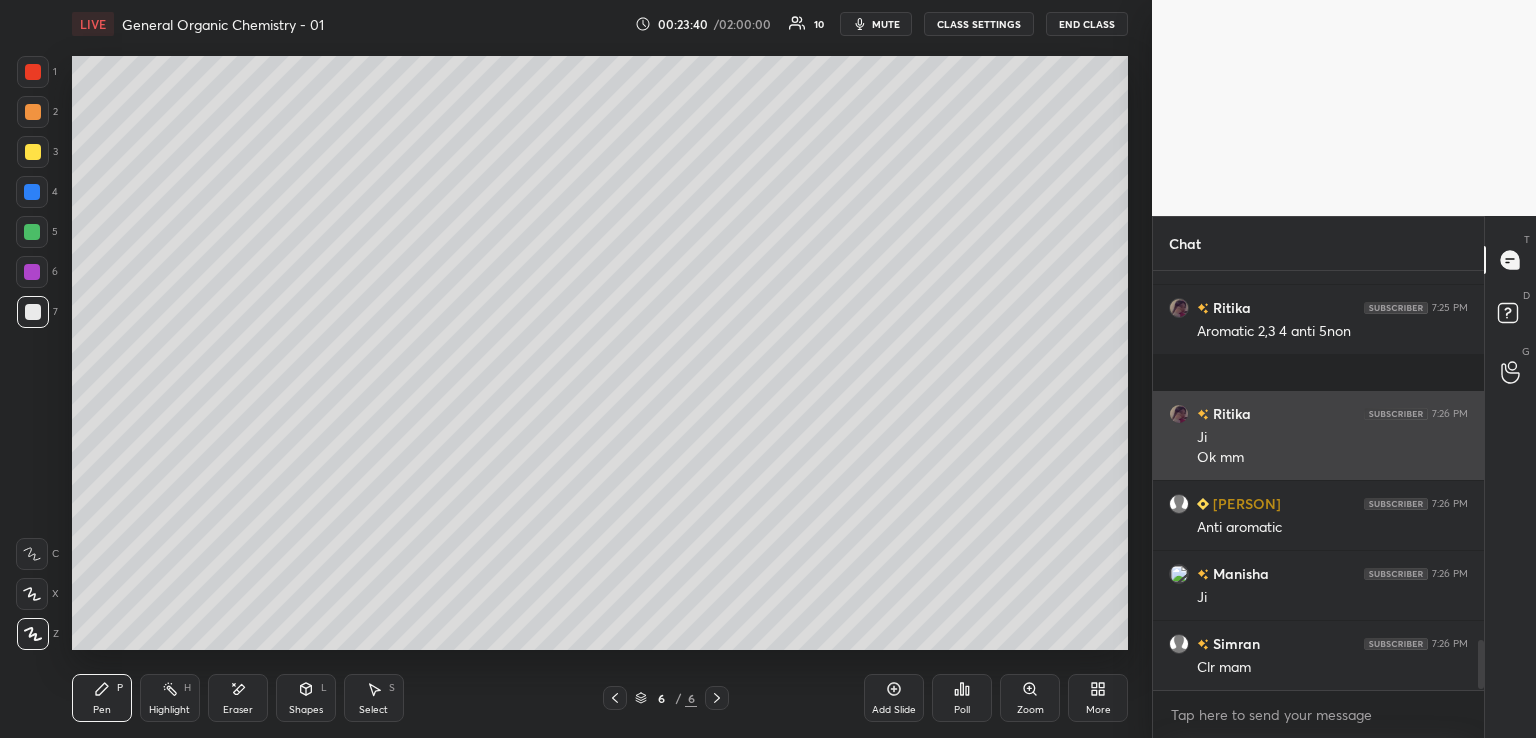 scroll, scrollTop: 3120, scrollLeft: 0, axis: vertical 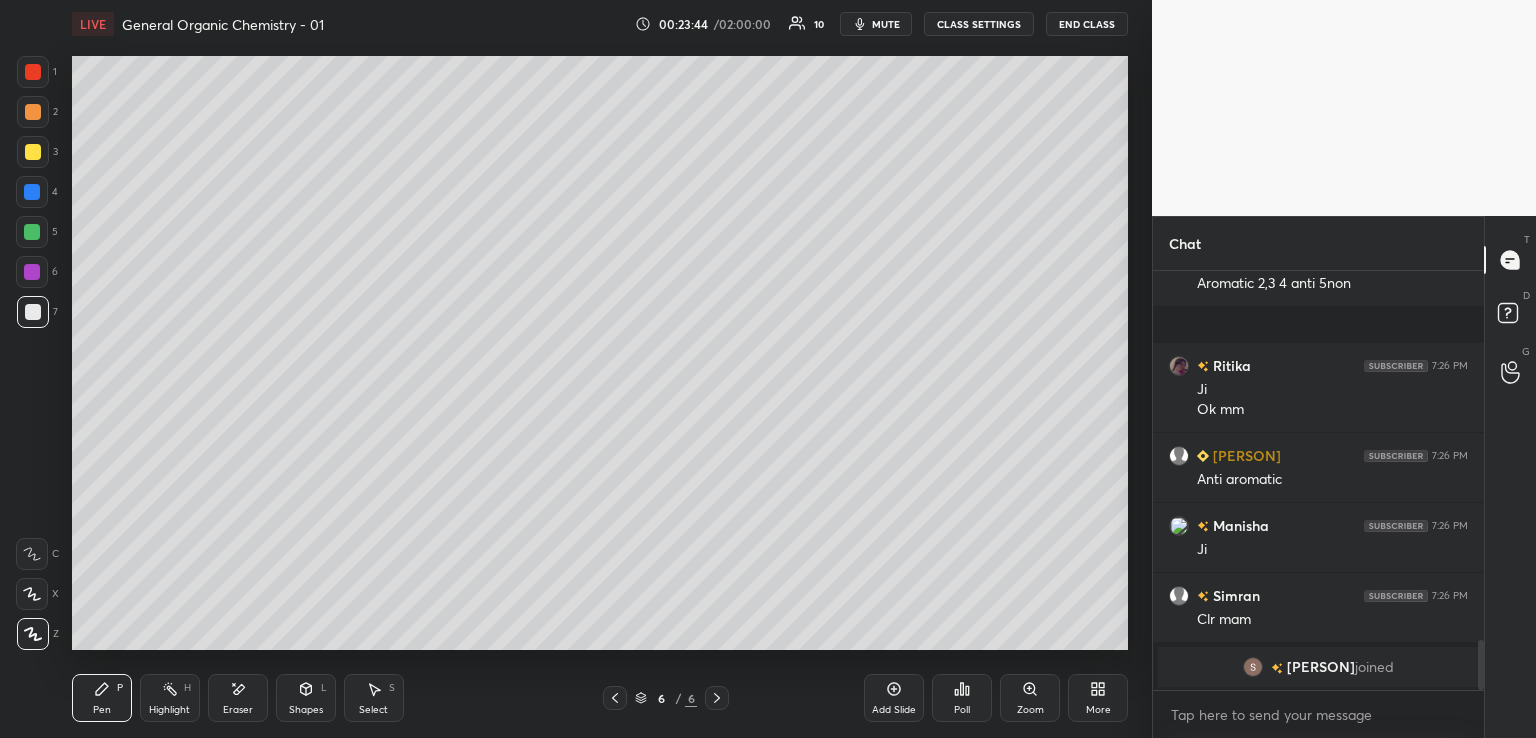 click 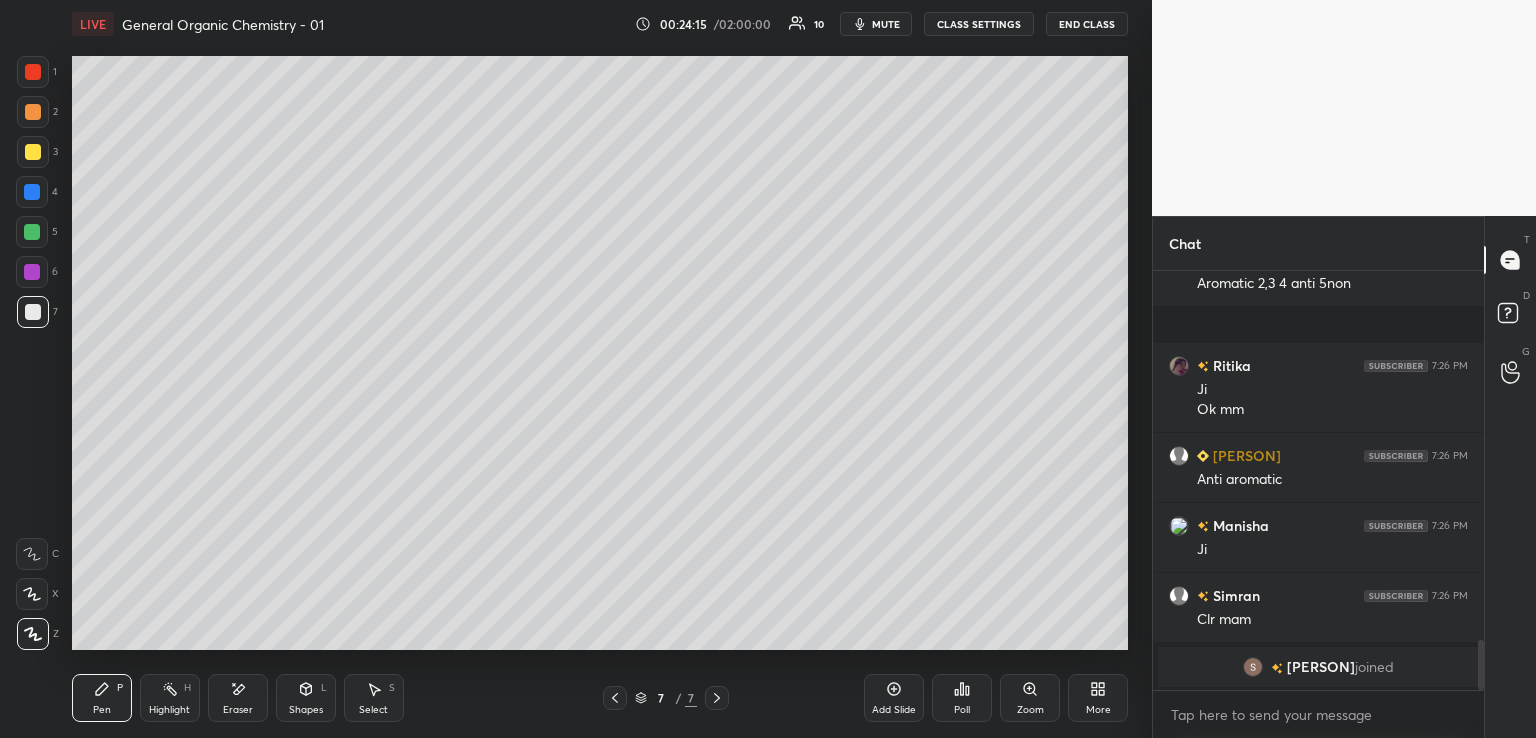 click 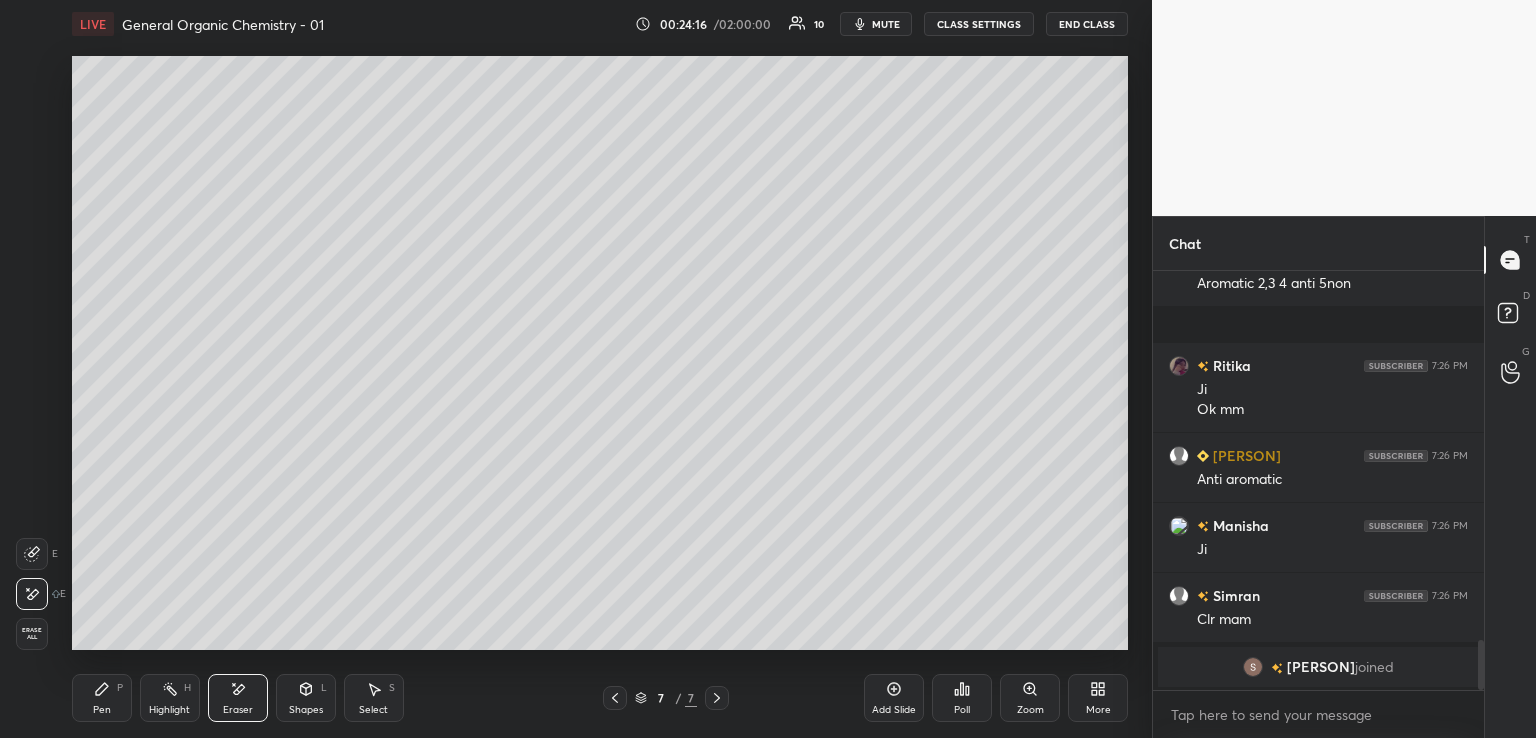 click 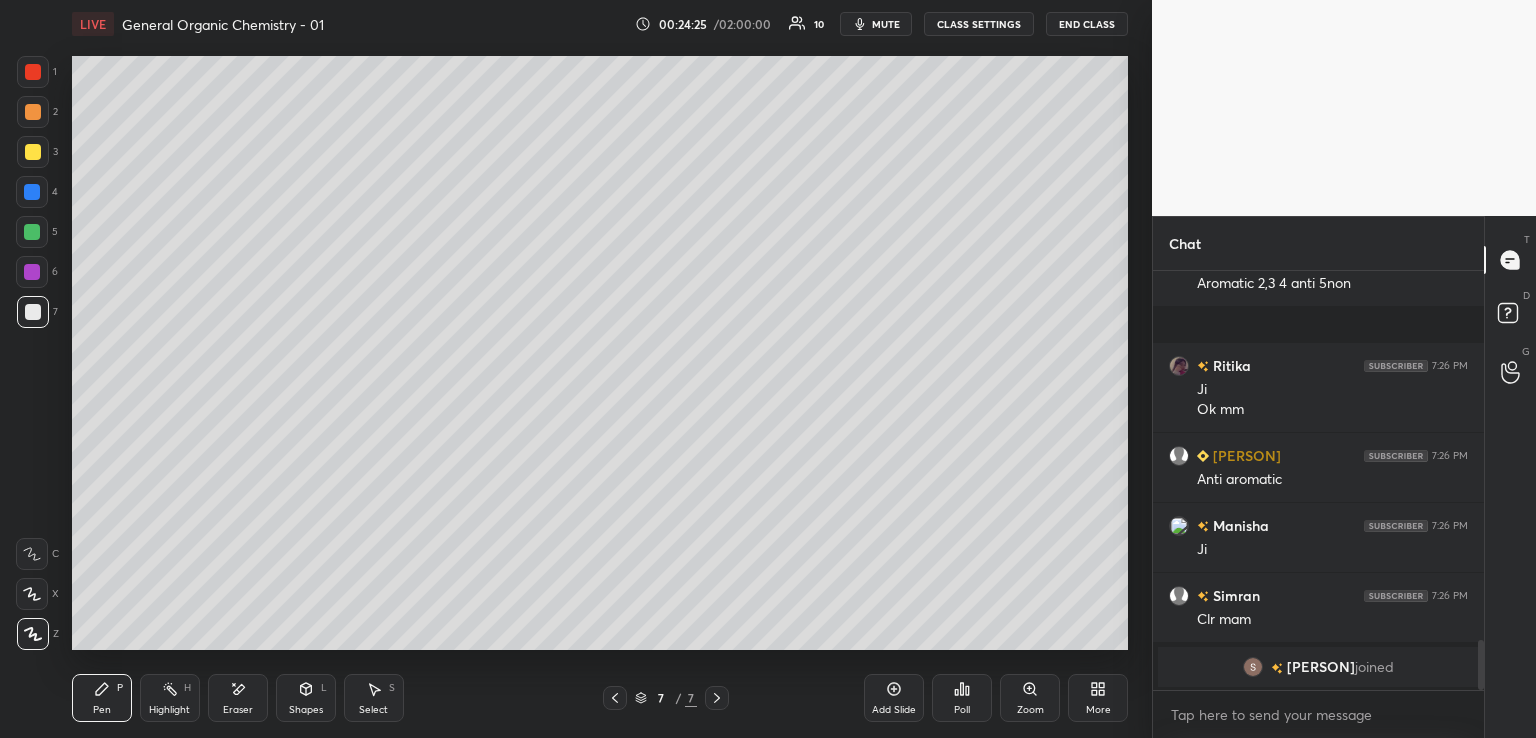 click 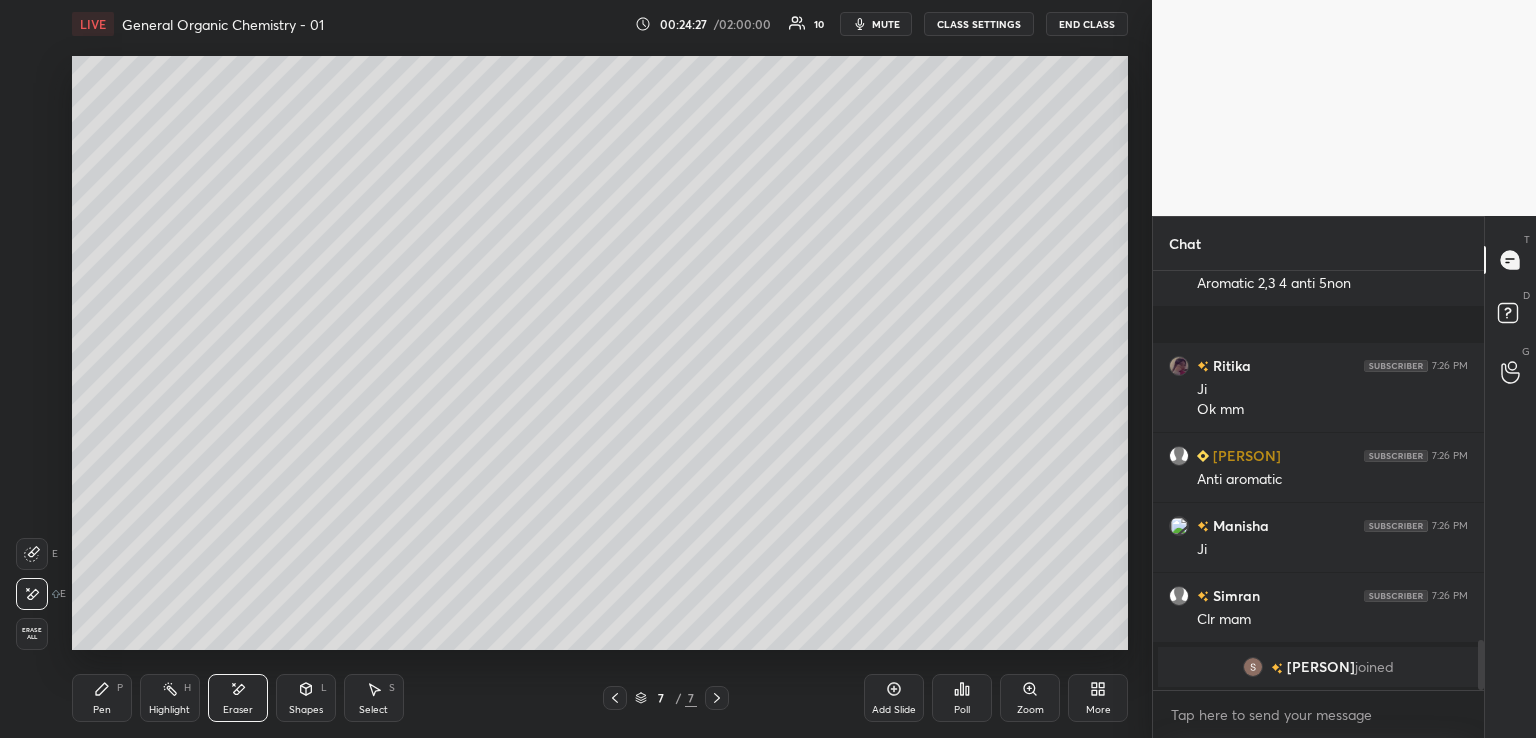 click 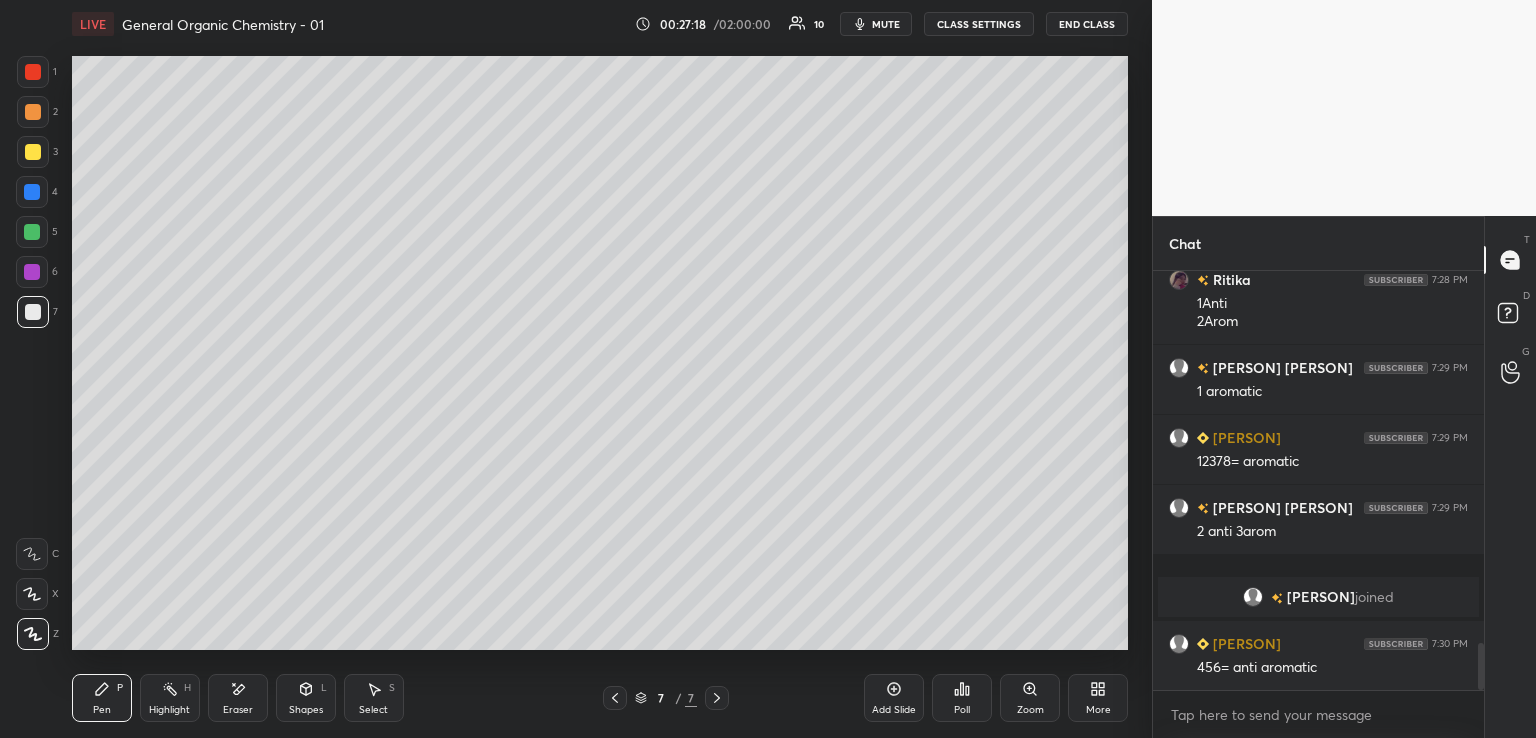 scroll, scrollTop: 3366, scrollLeft: 0, axis: vertical 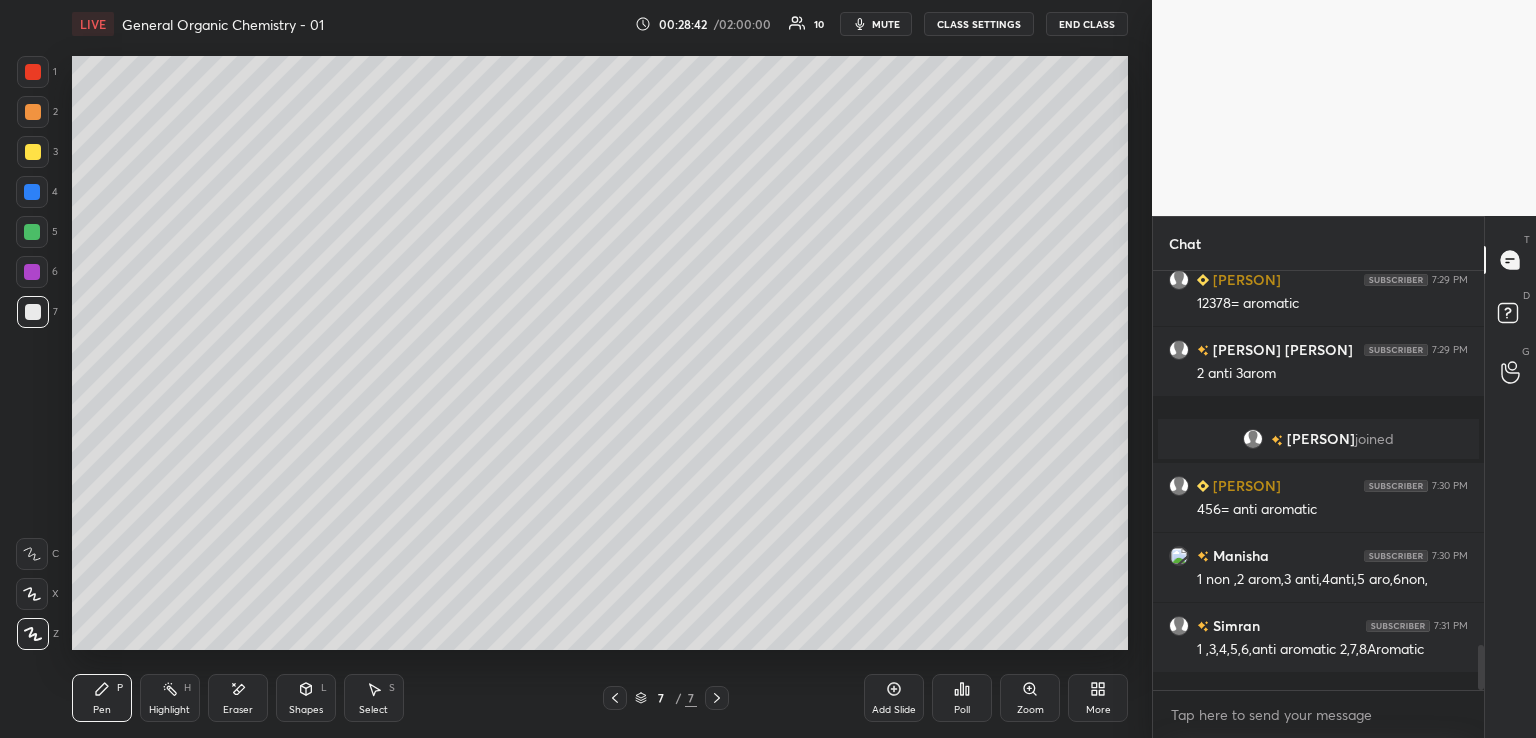click at bounding box center (33, 152) 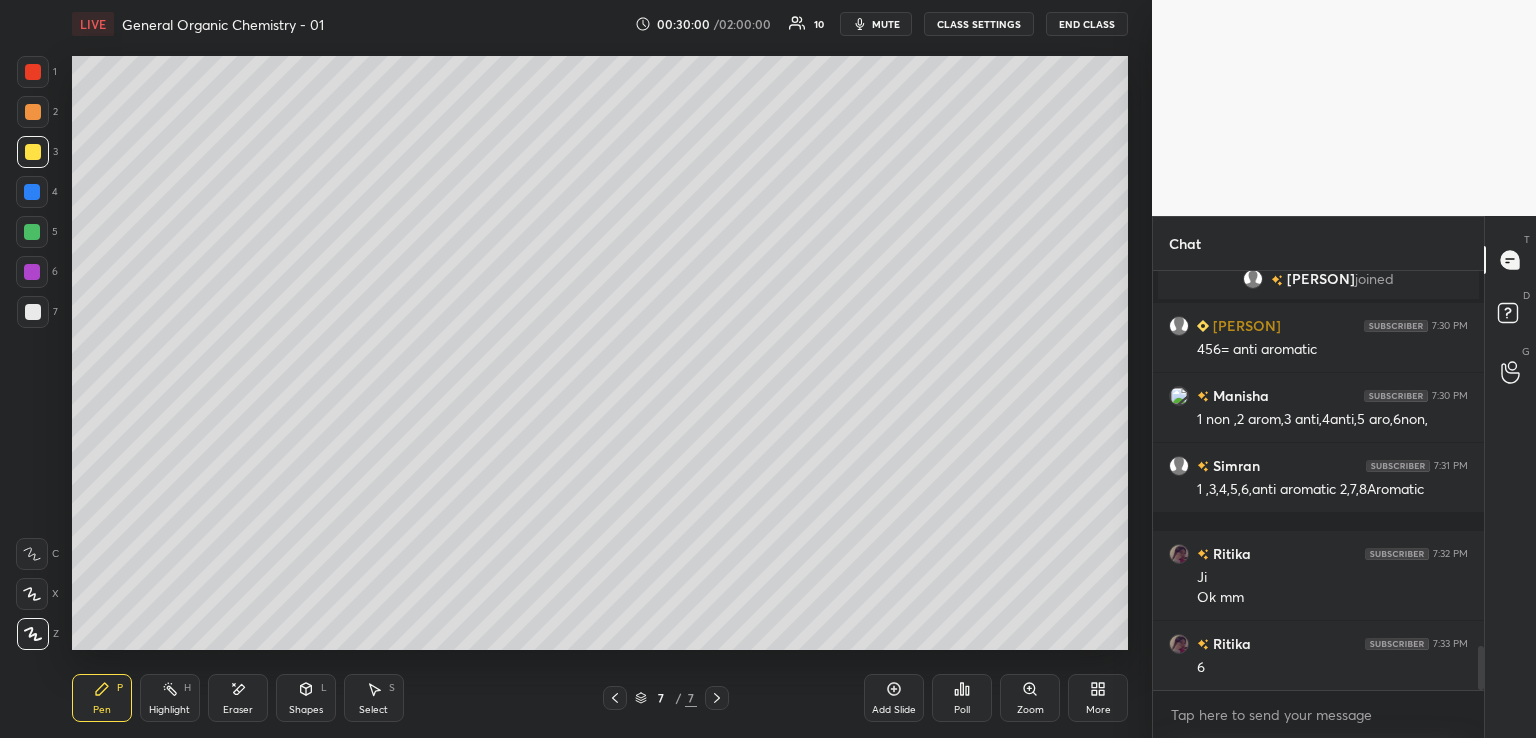 scroll, scrollTop: 3684, scrollLeft: 0, axis: vertical 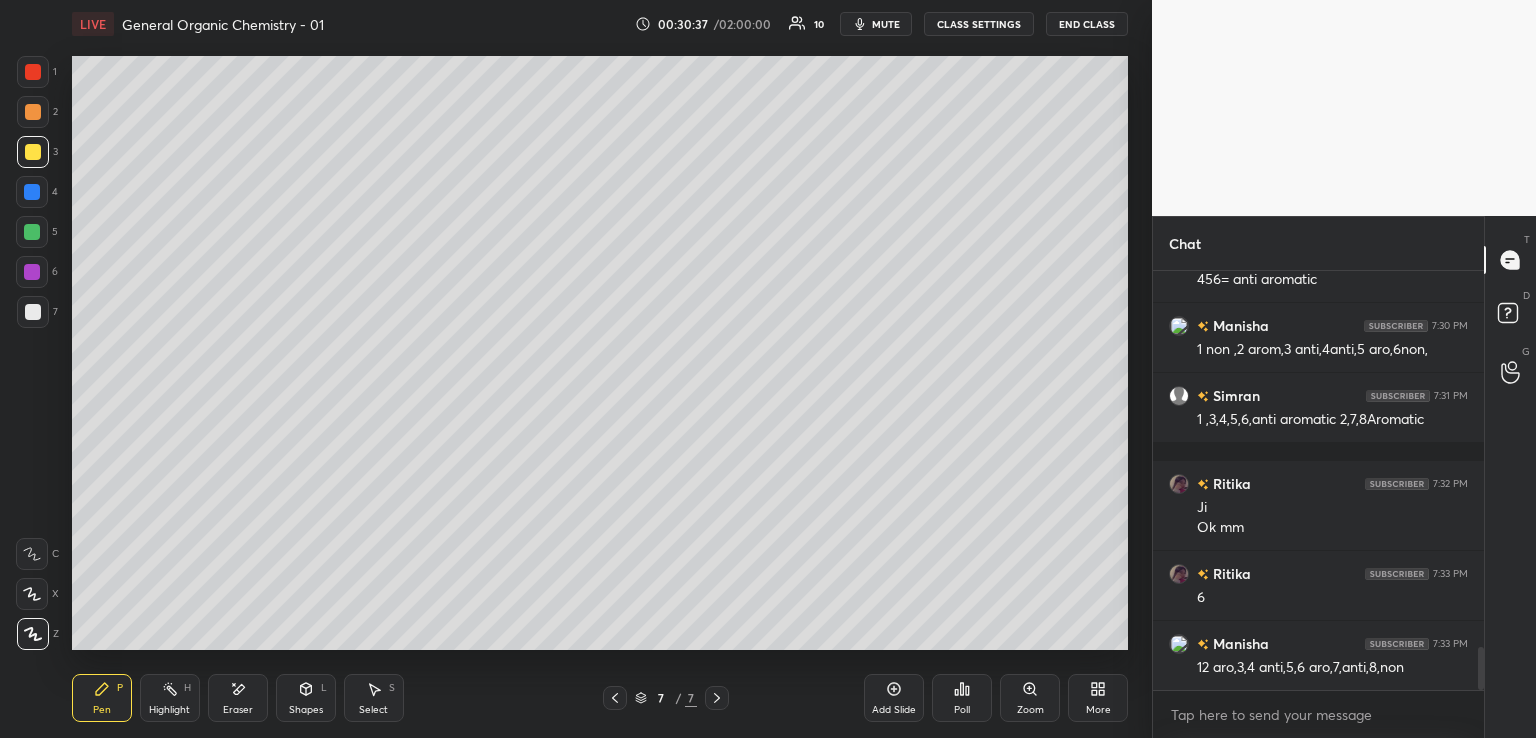 click 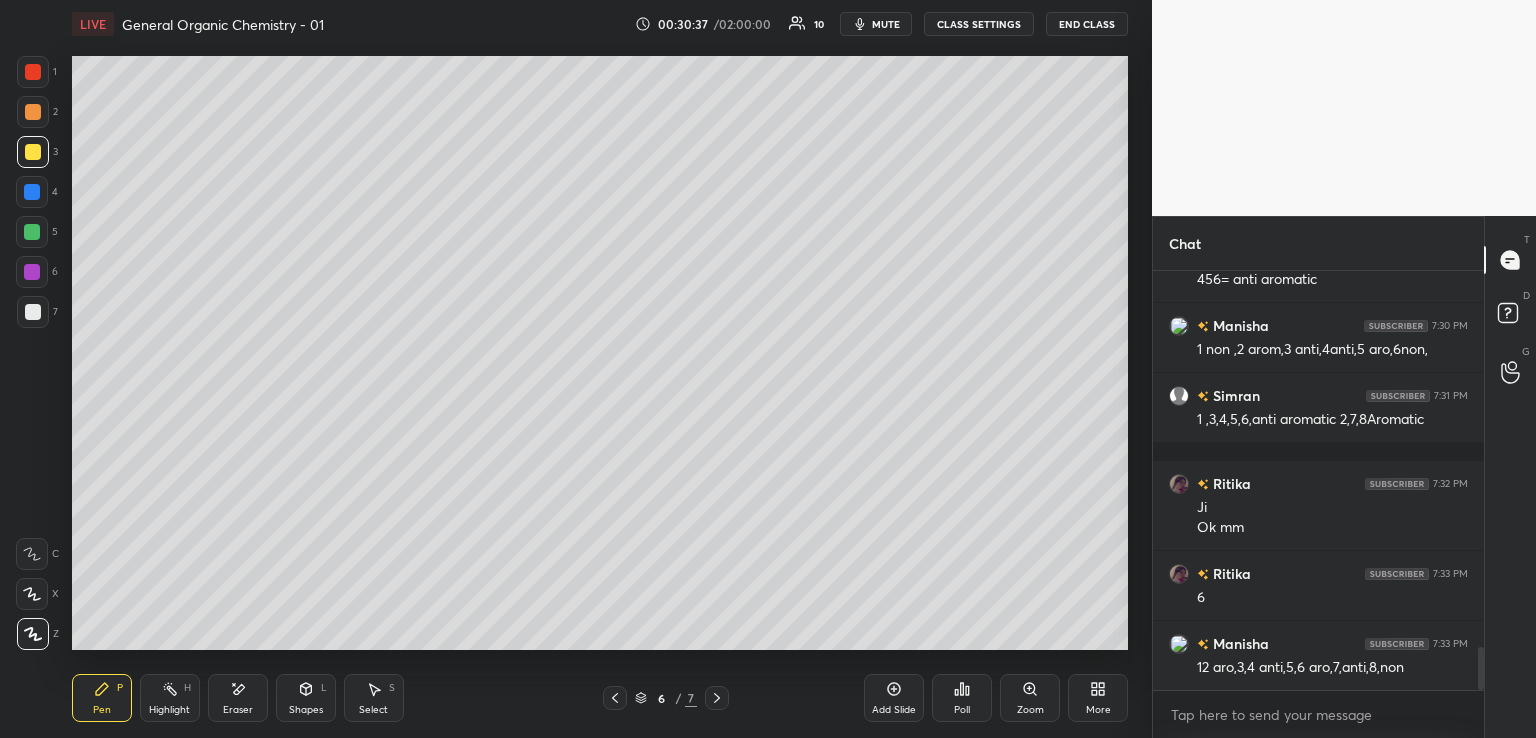 click 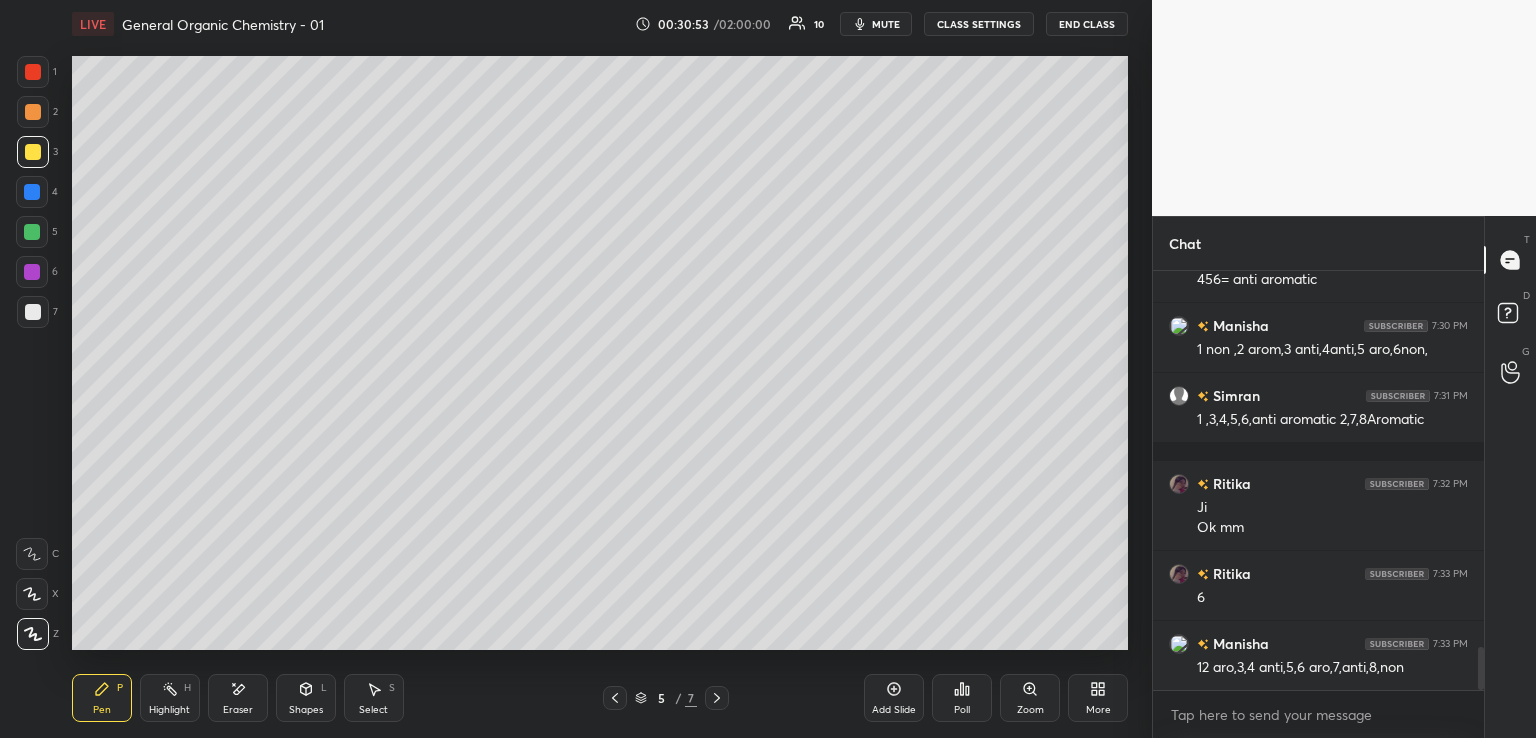 click 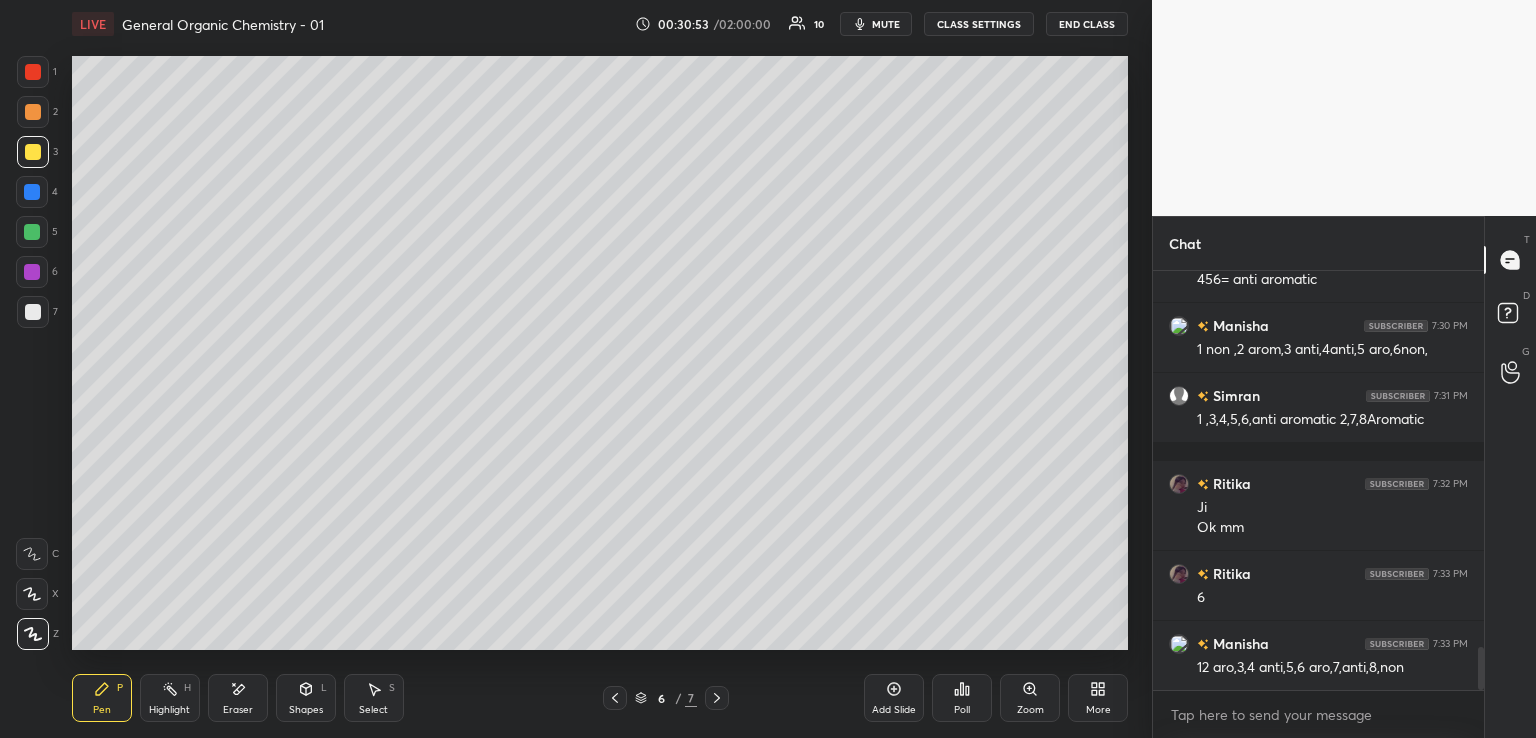 click 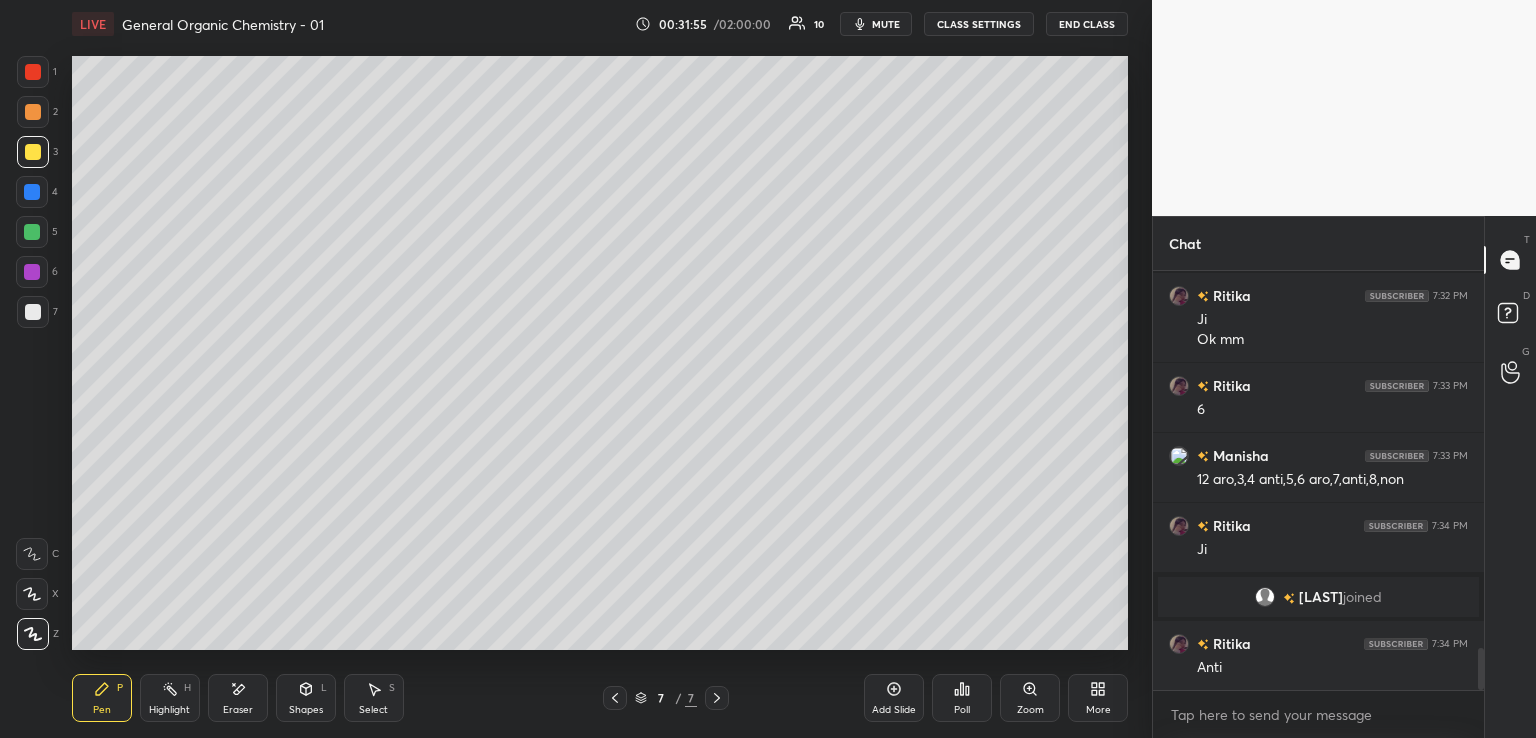scroll, scrollTop: 3784, scrollLeft: 0, axis: vertical 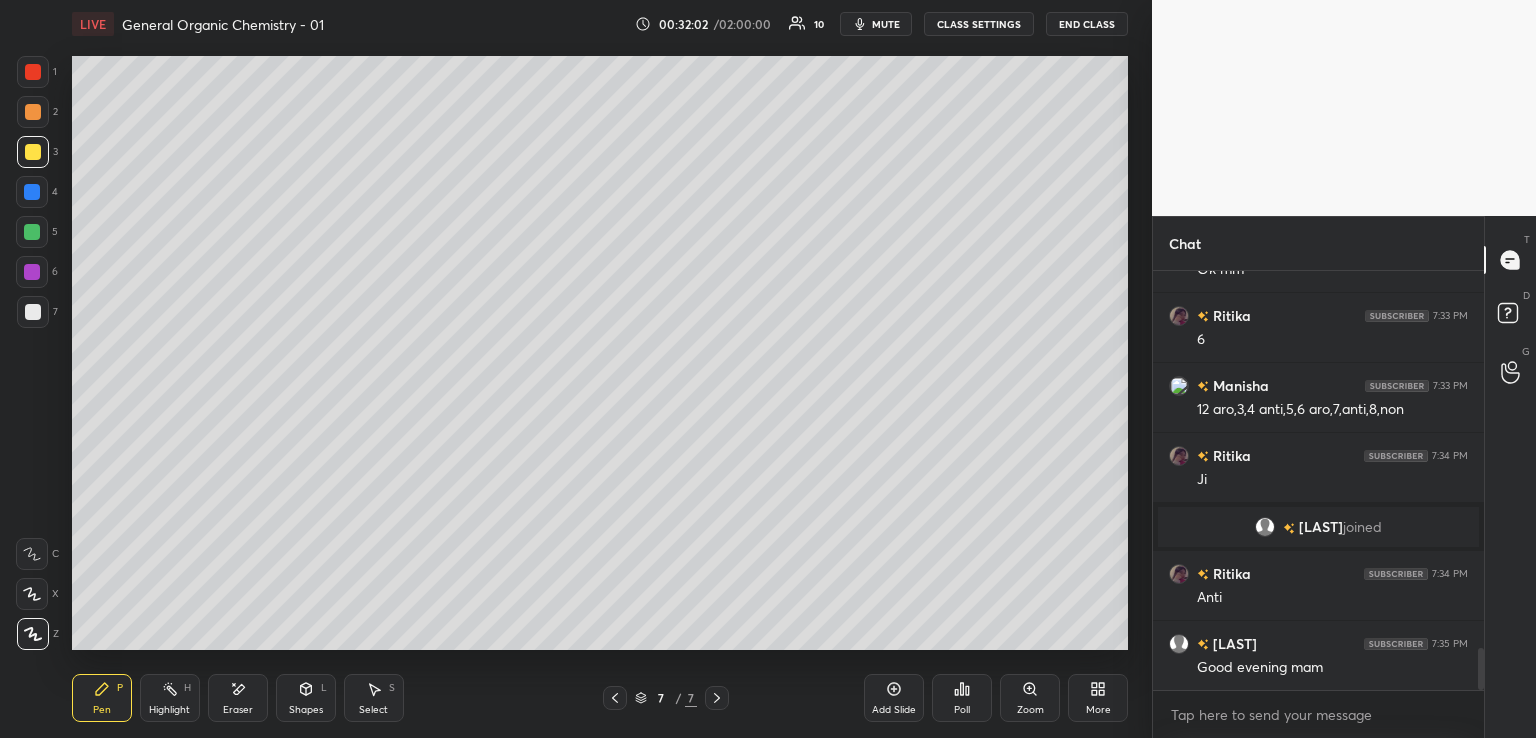 click on "Eraser" at bounding box center (238, 698) 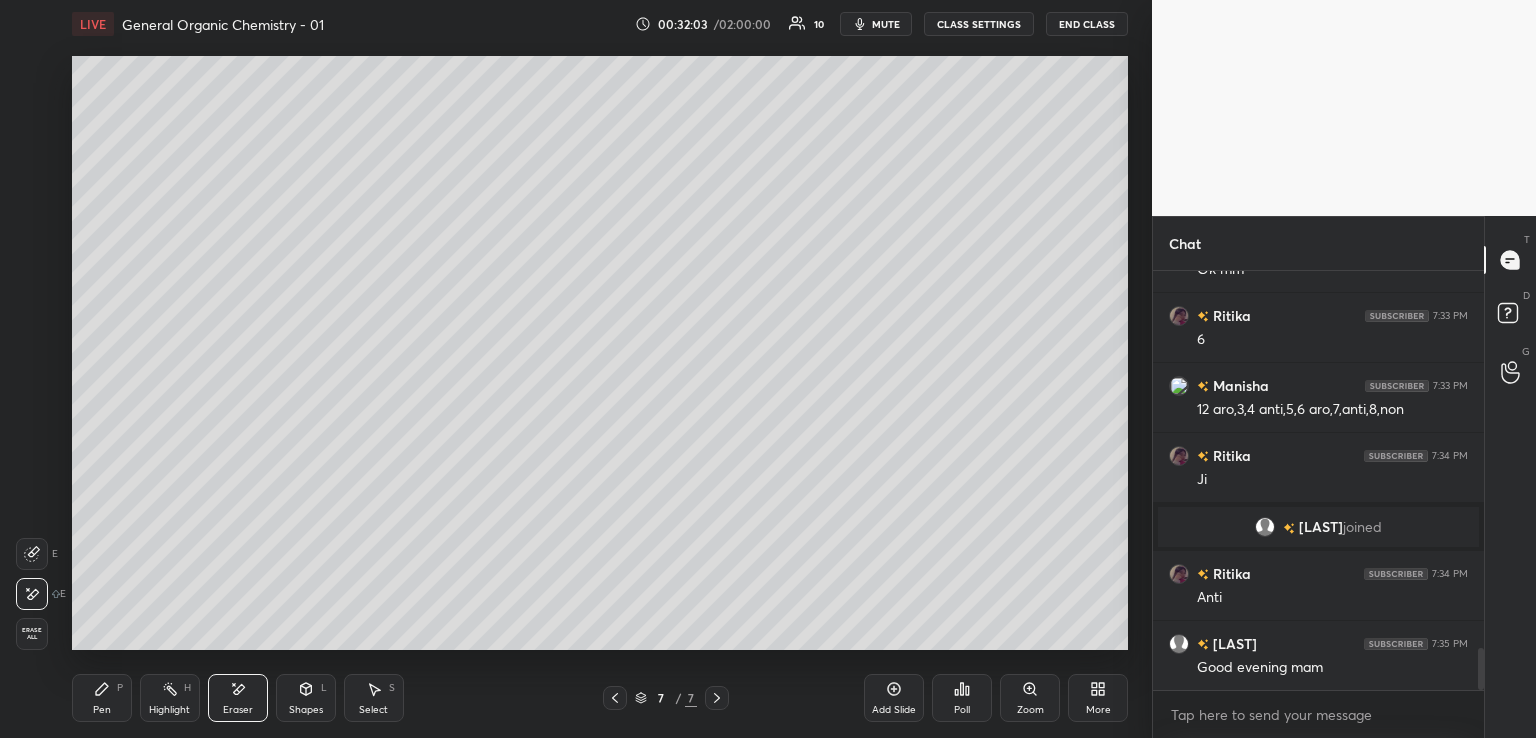 click 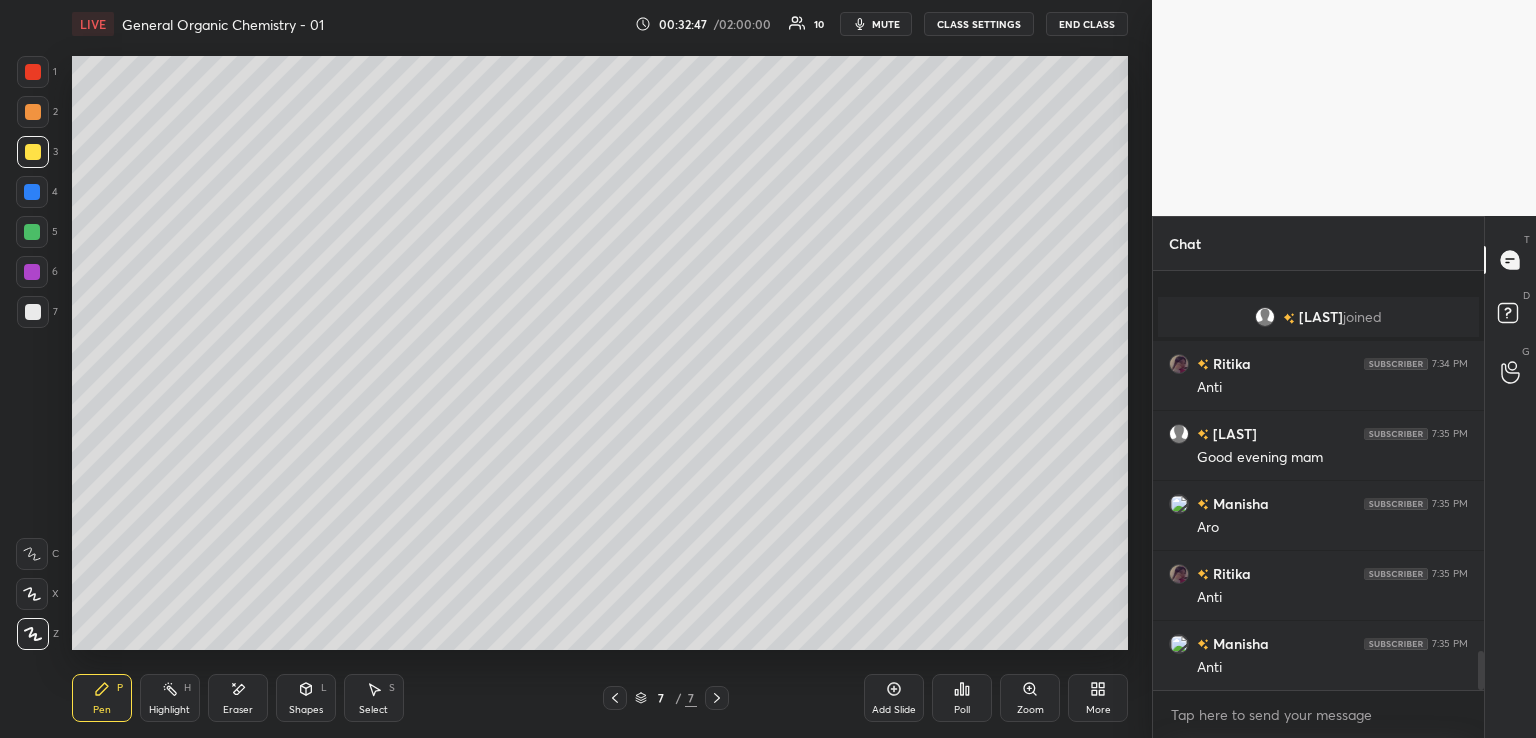 scroll, scrollTop: 4064, scrollLeft: 0, axis: vertical 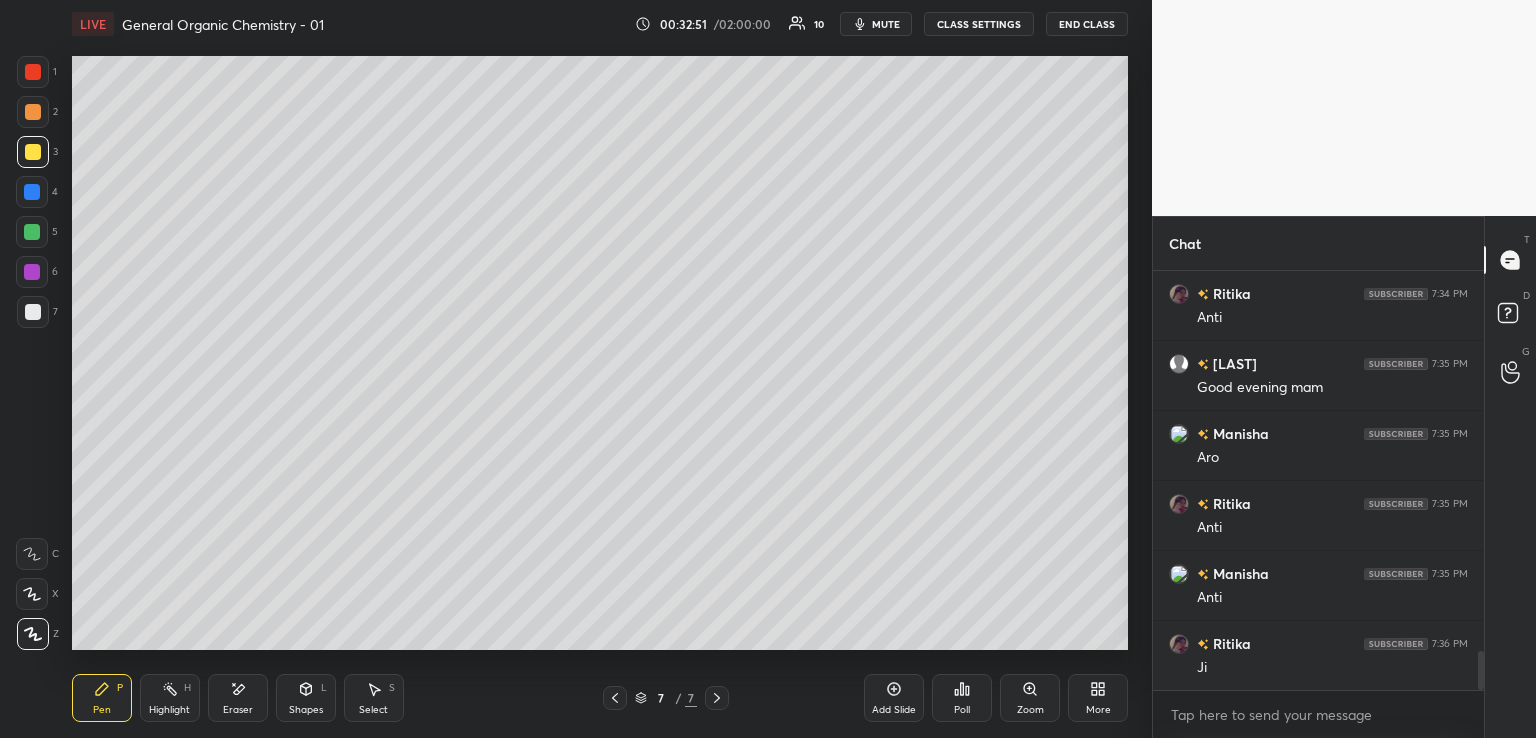 click on "Setting up your live class Poll for   secs No correct answer Start poll" at bounding box center [600, 353] 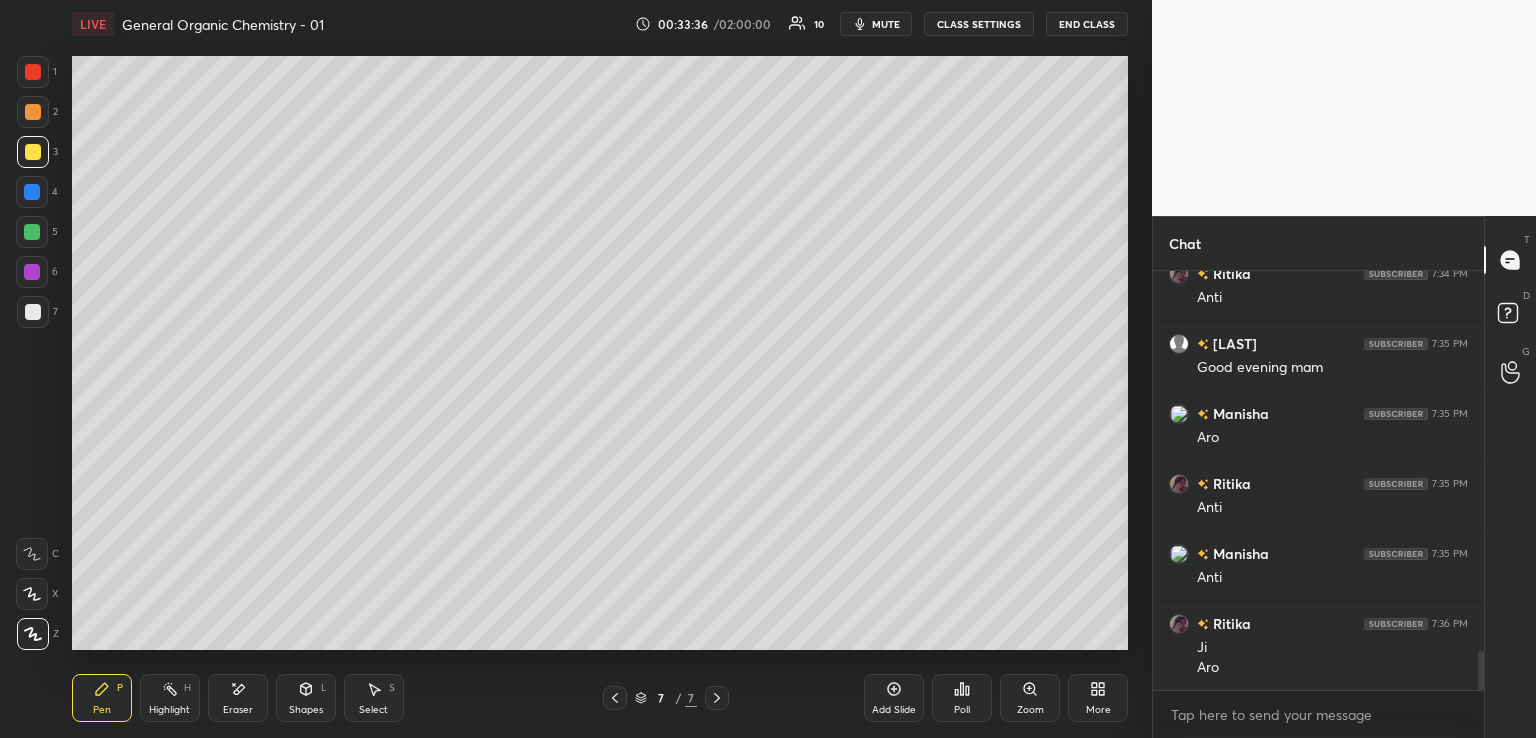 scroll, scrollTop: 4104, scrollLeft: 0, axis: vertical 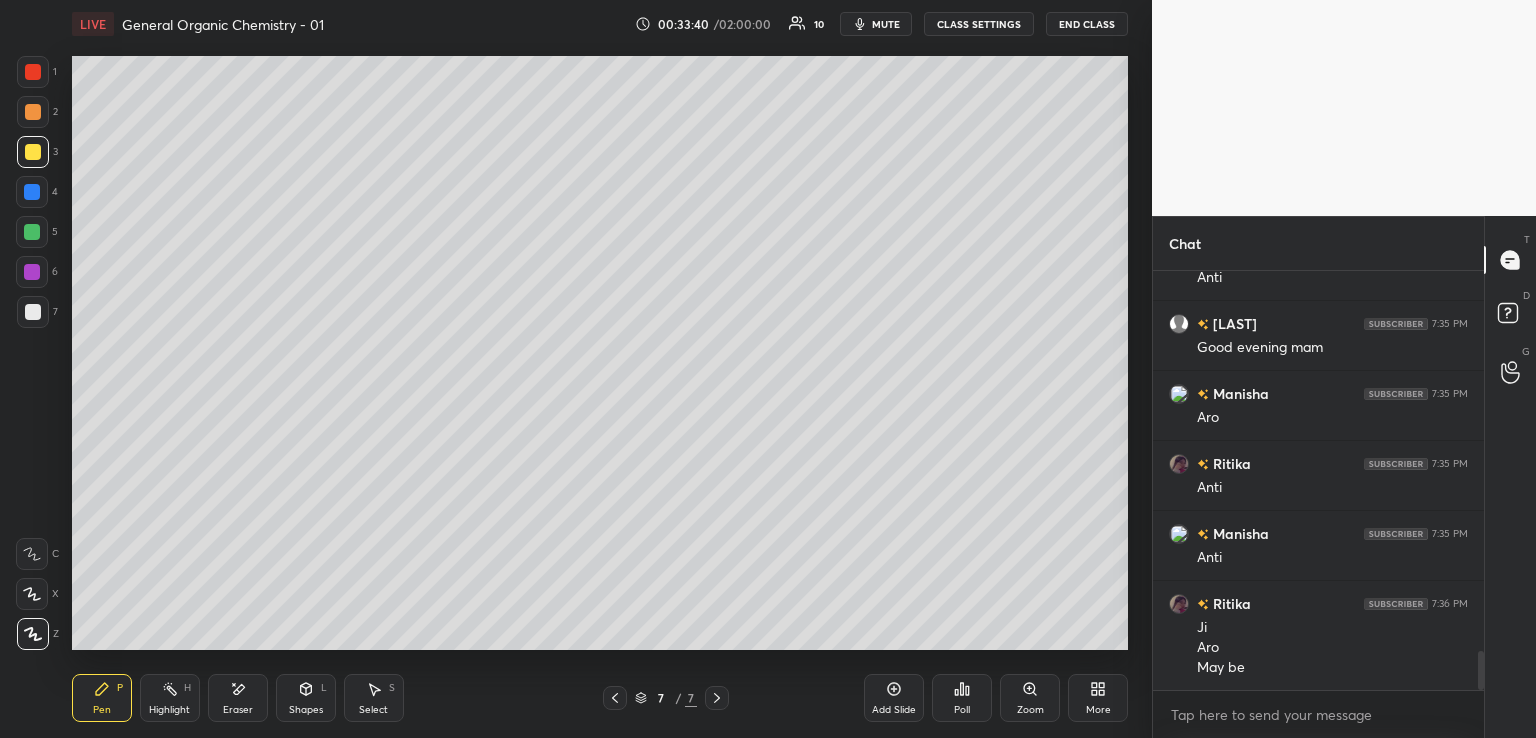 click at bounding box center (33, 312) 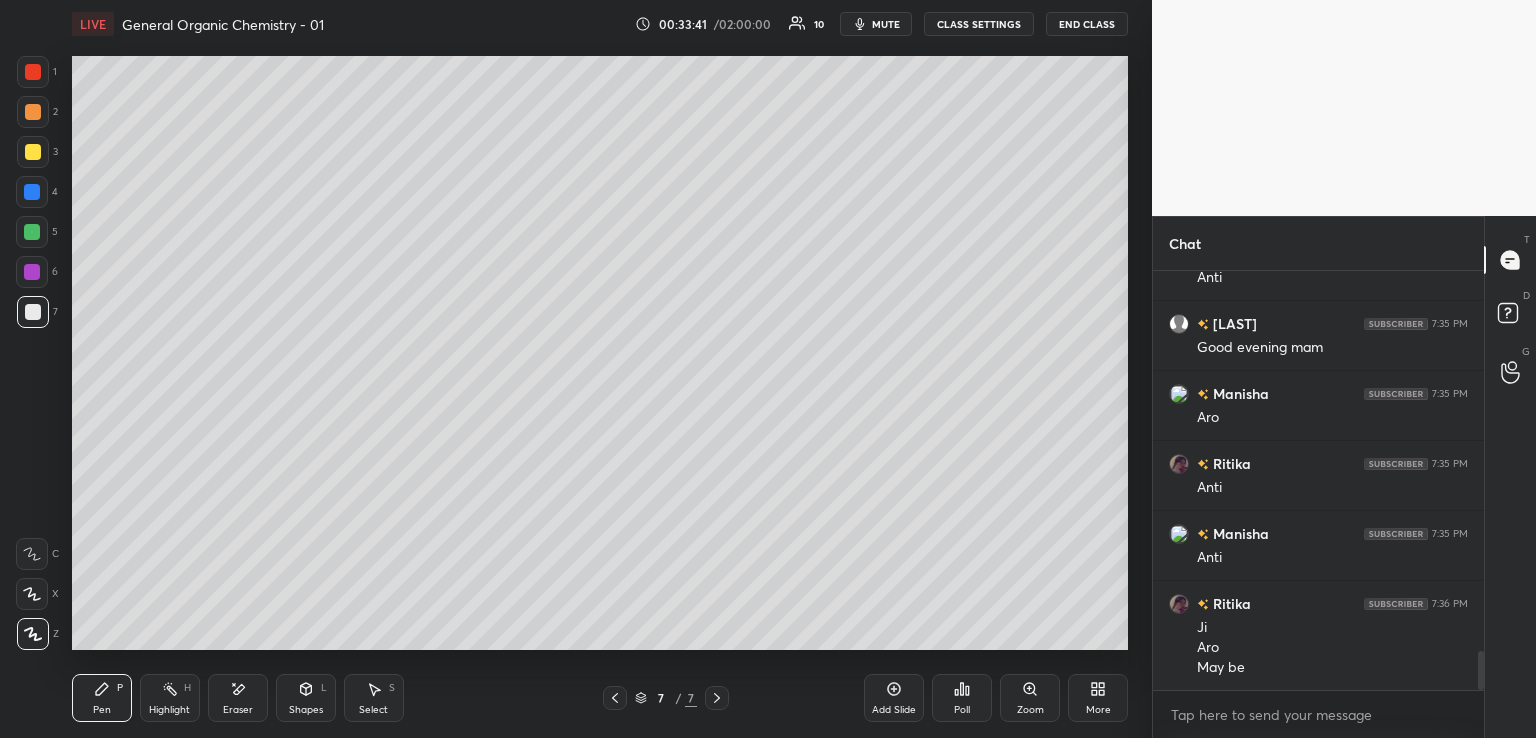 click at bounding box center (33, 152) 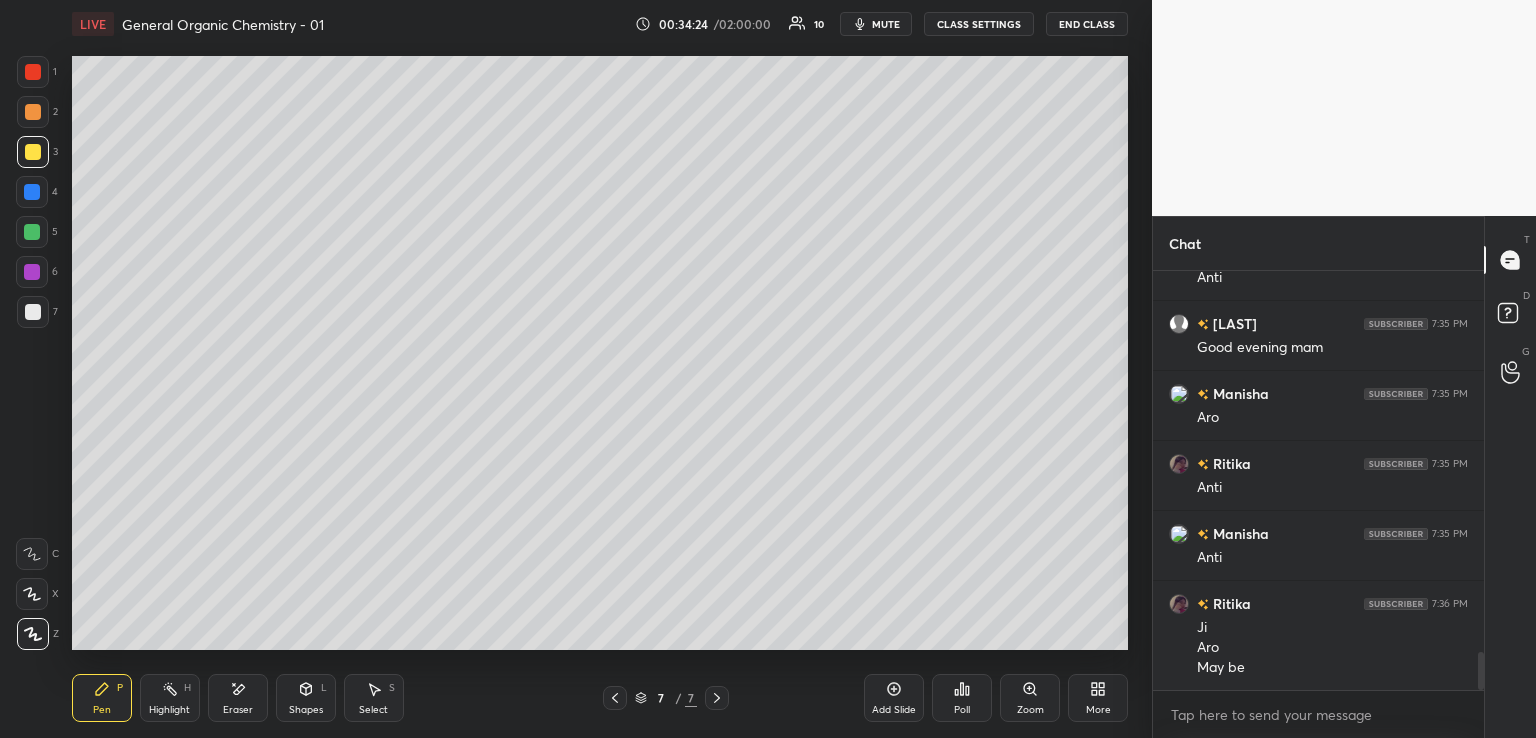scroll, scrollTop: 4174, scrollLeft: 0, axis: vertical 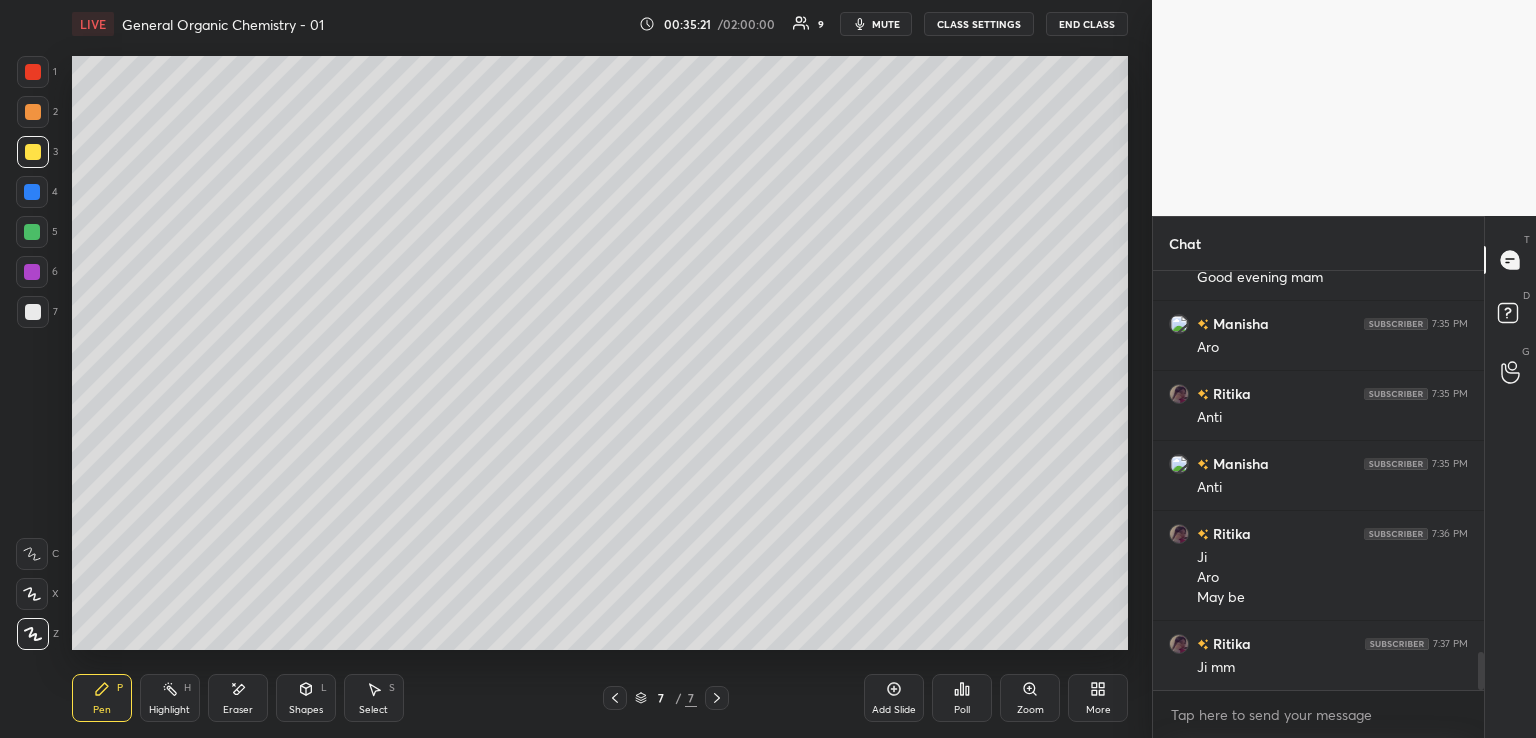 click on "End Class" at bounding box center [1087, 24] 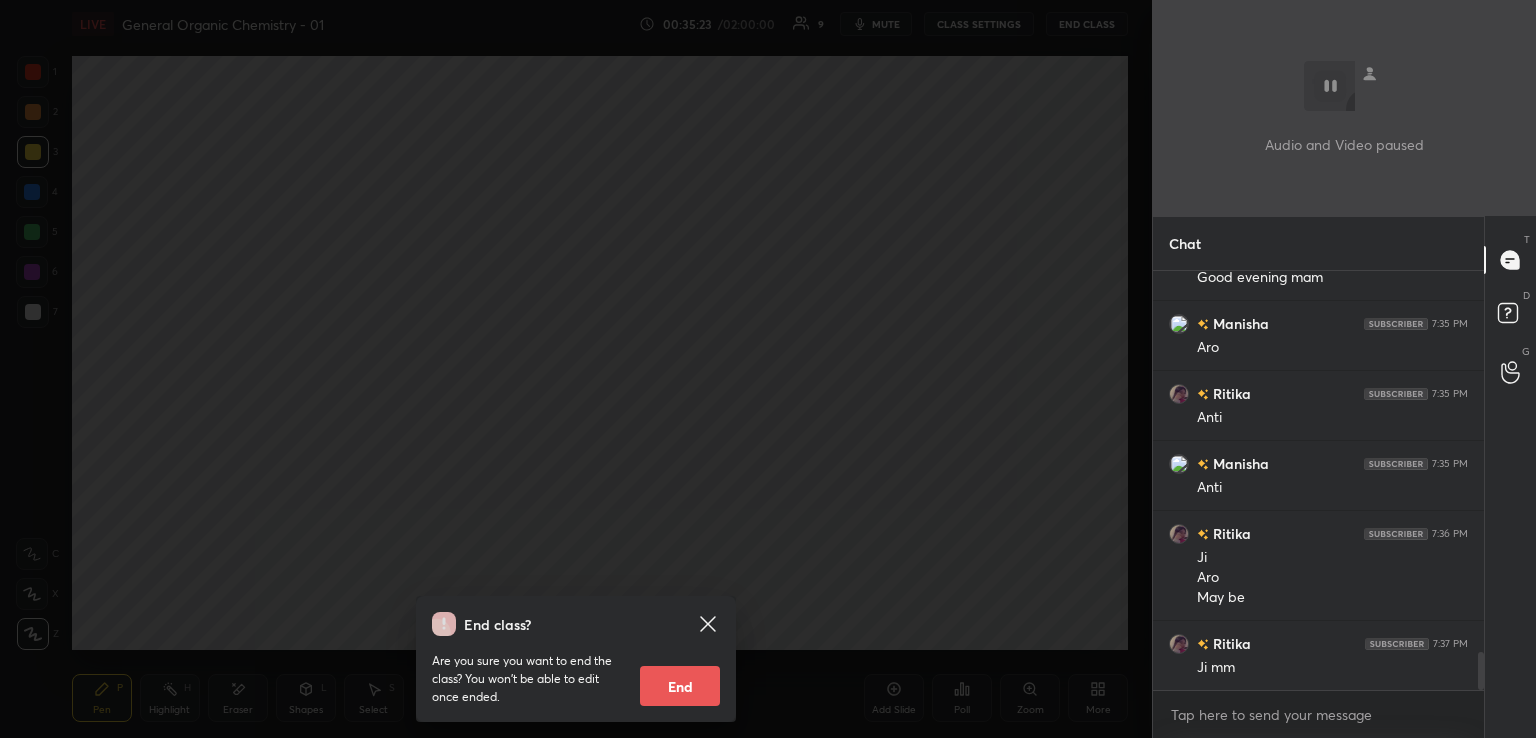 scroll, scrollTop: 4244, scrollLeft: 0, axis: vertical 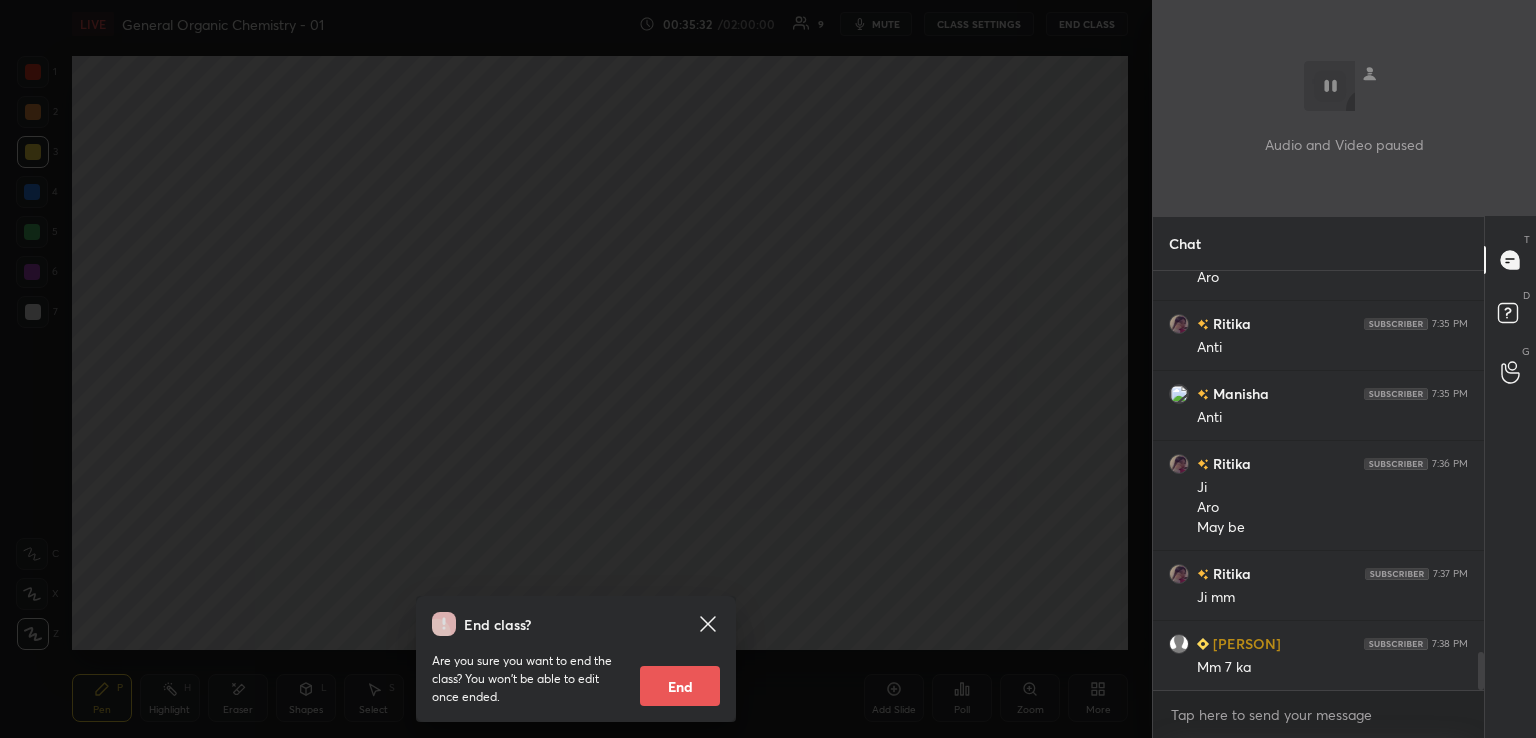 click 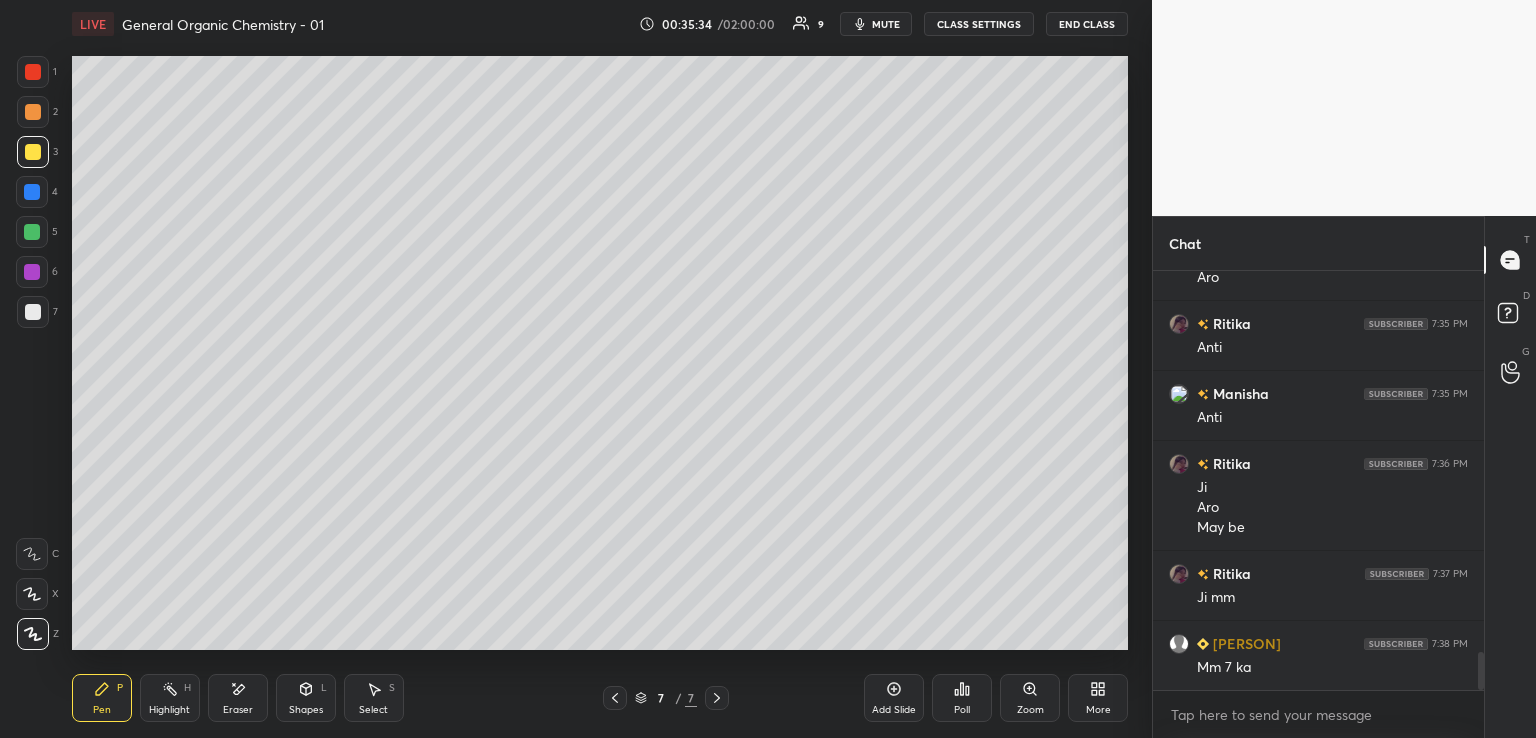 scroll, scrollTop: 4264, scrollLeft: 0, axis: vertical 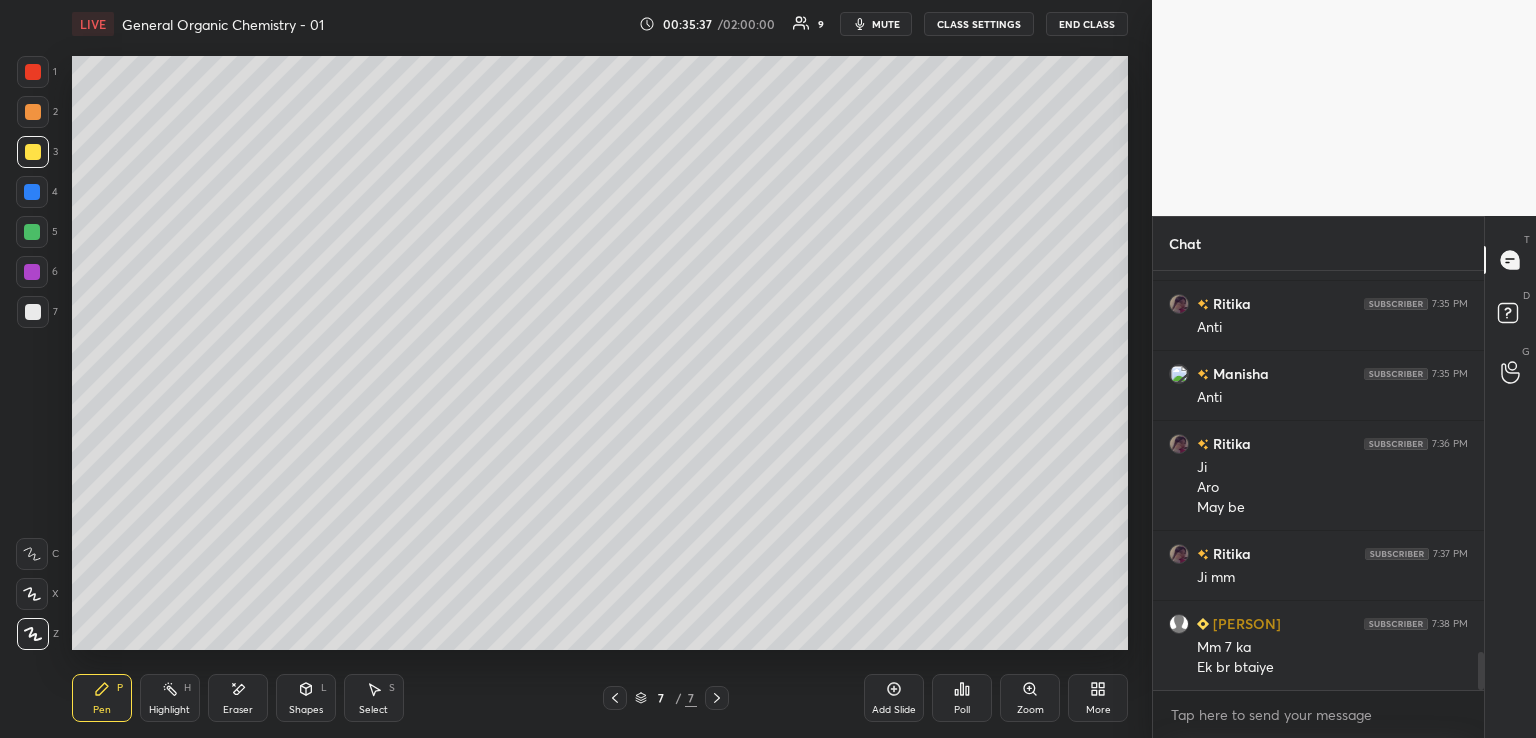 click on "Add Slide" at bounding box center (894, 698) 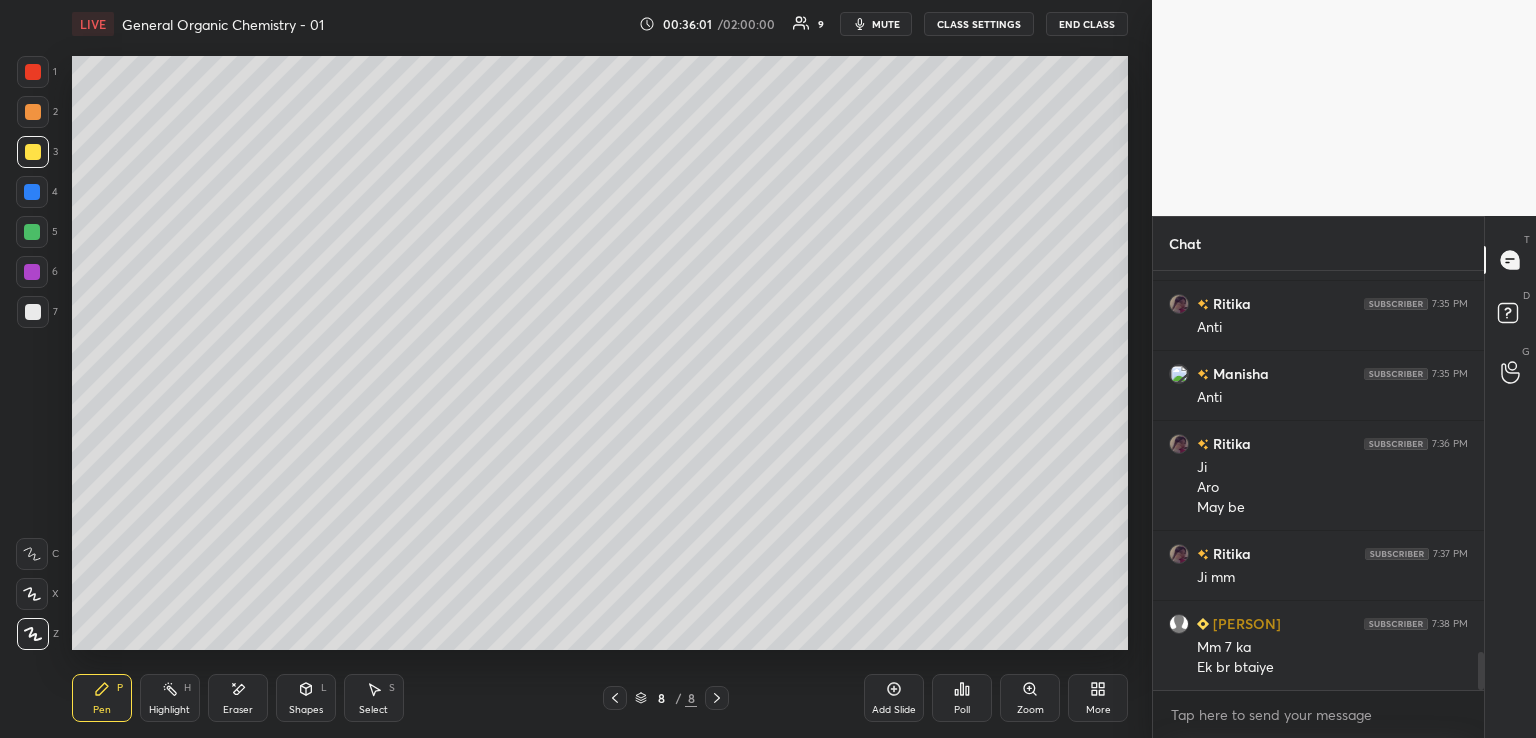 click at bounding box center [33, 312] 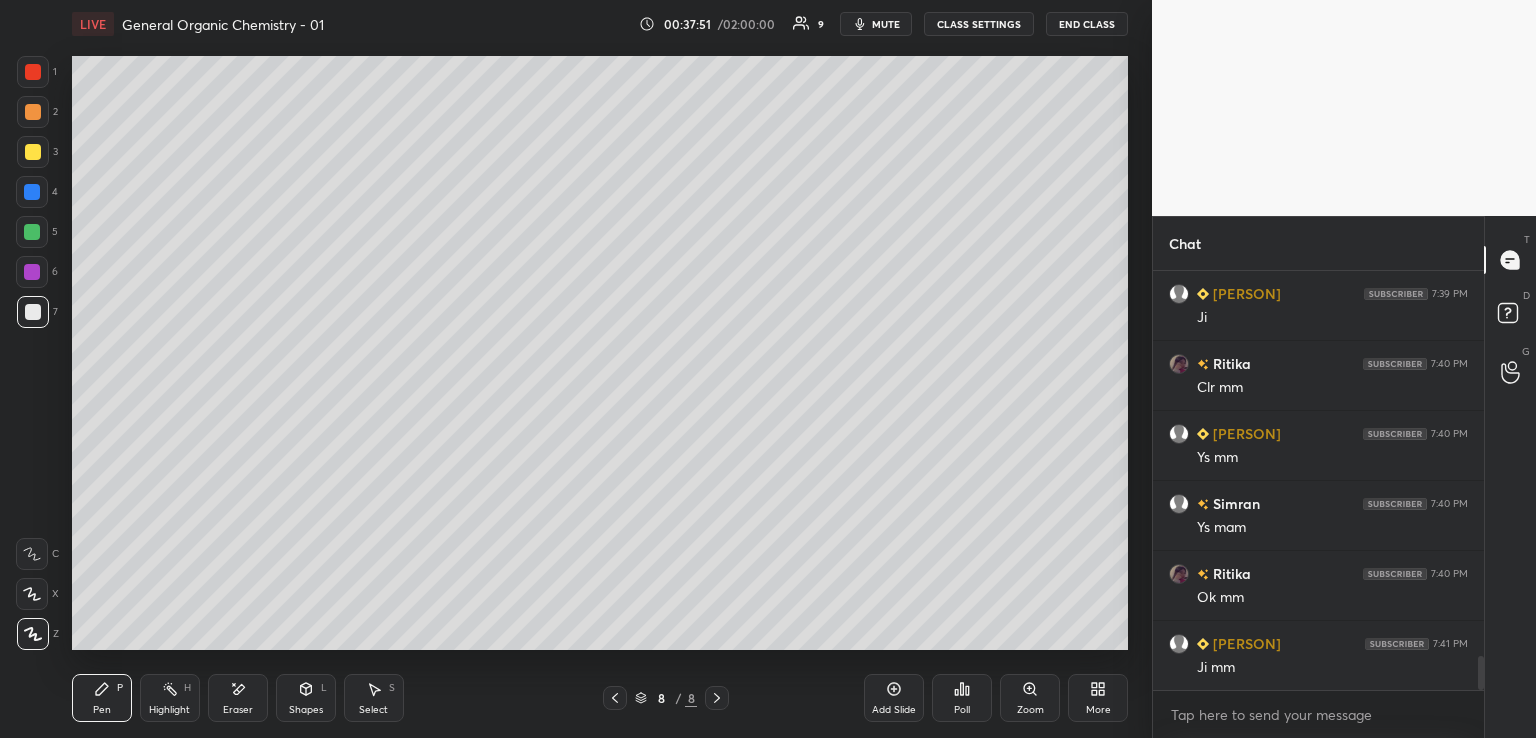 scroll, scrollTop: 4754, scrollLeft: 0, axis: vertical 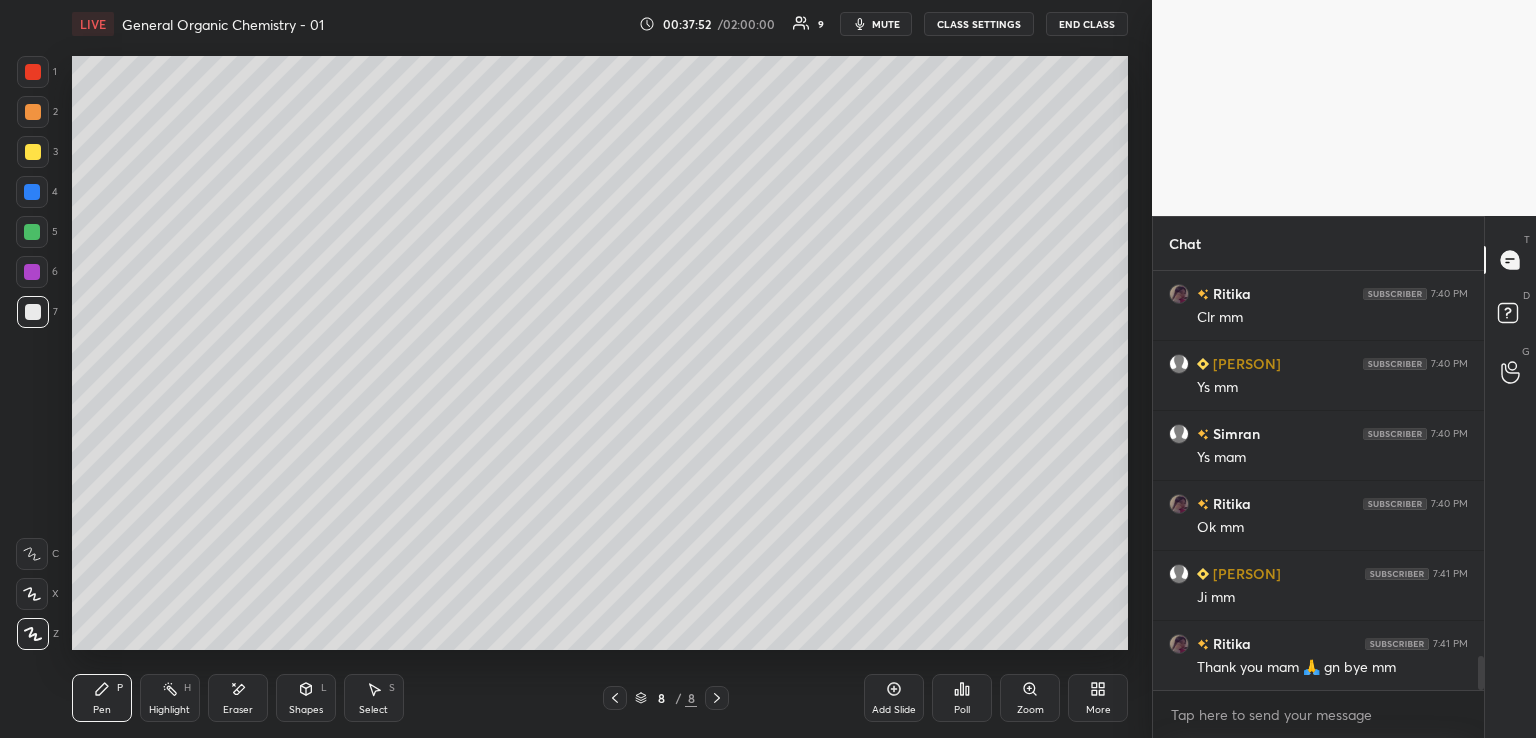 click on "End Class" at bounding box center (1087, 24) 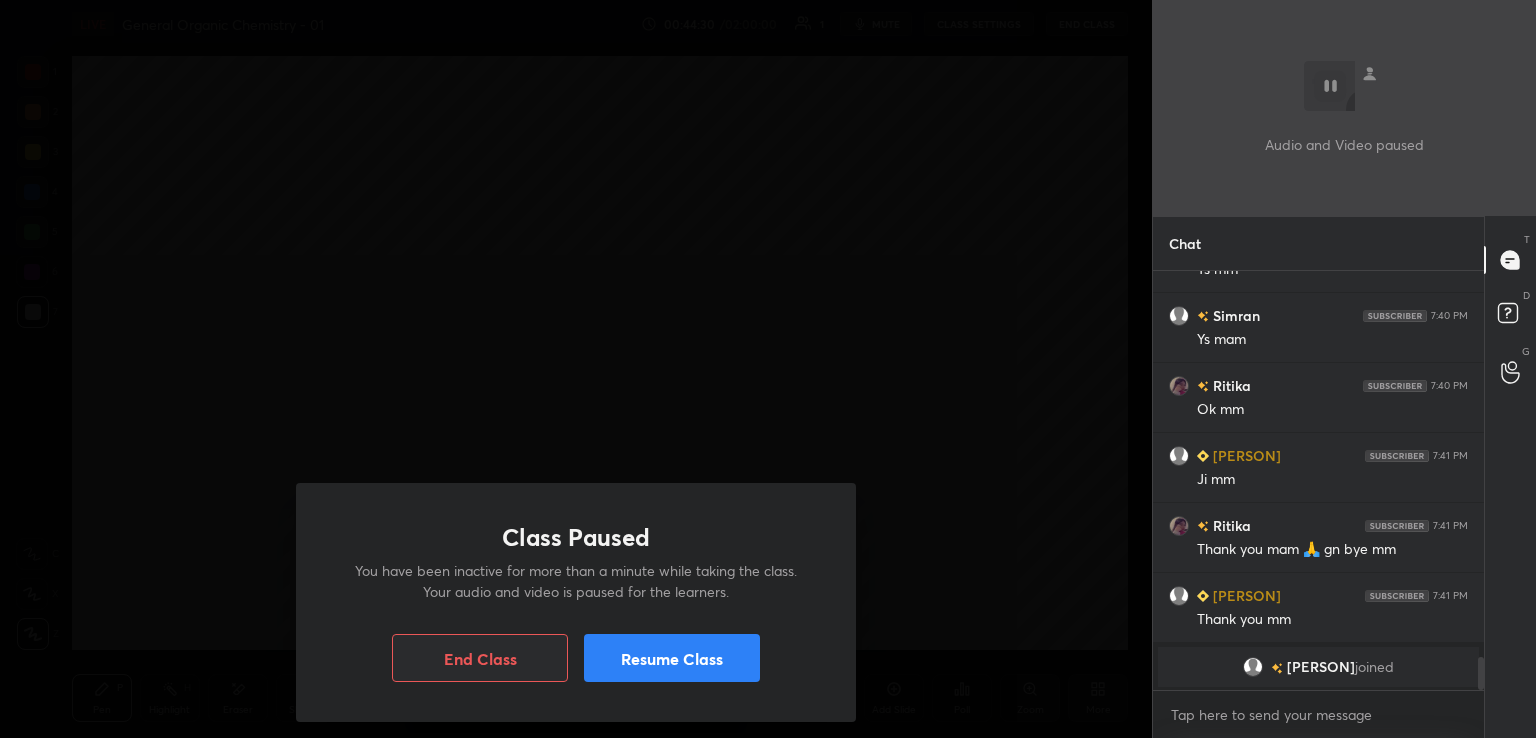 scroll, scrollTop: 4896, scrollLeft: 0, axis: vertical 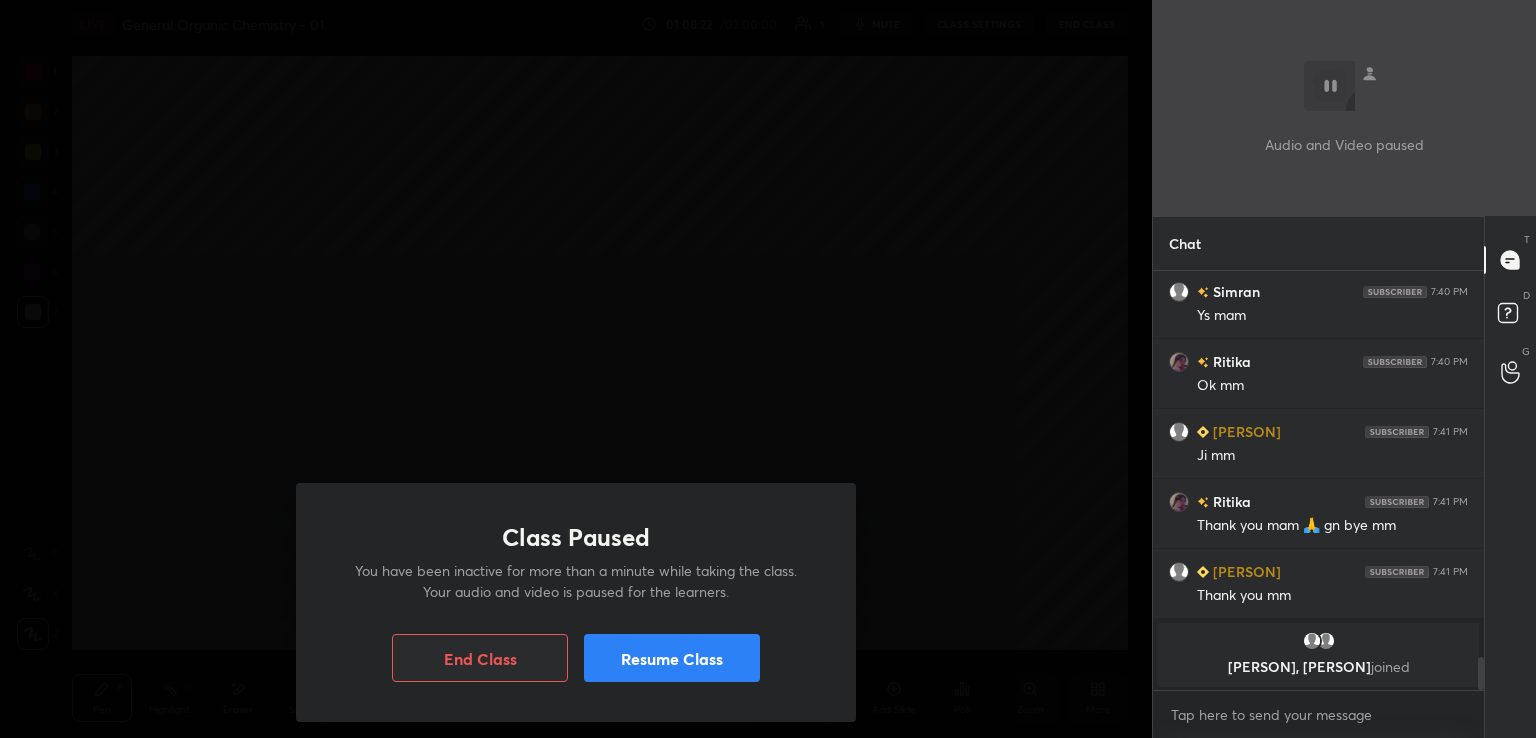 click on "End Class" at bounding box center [480, 658] 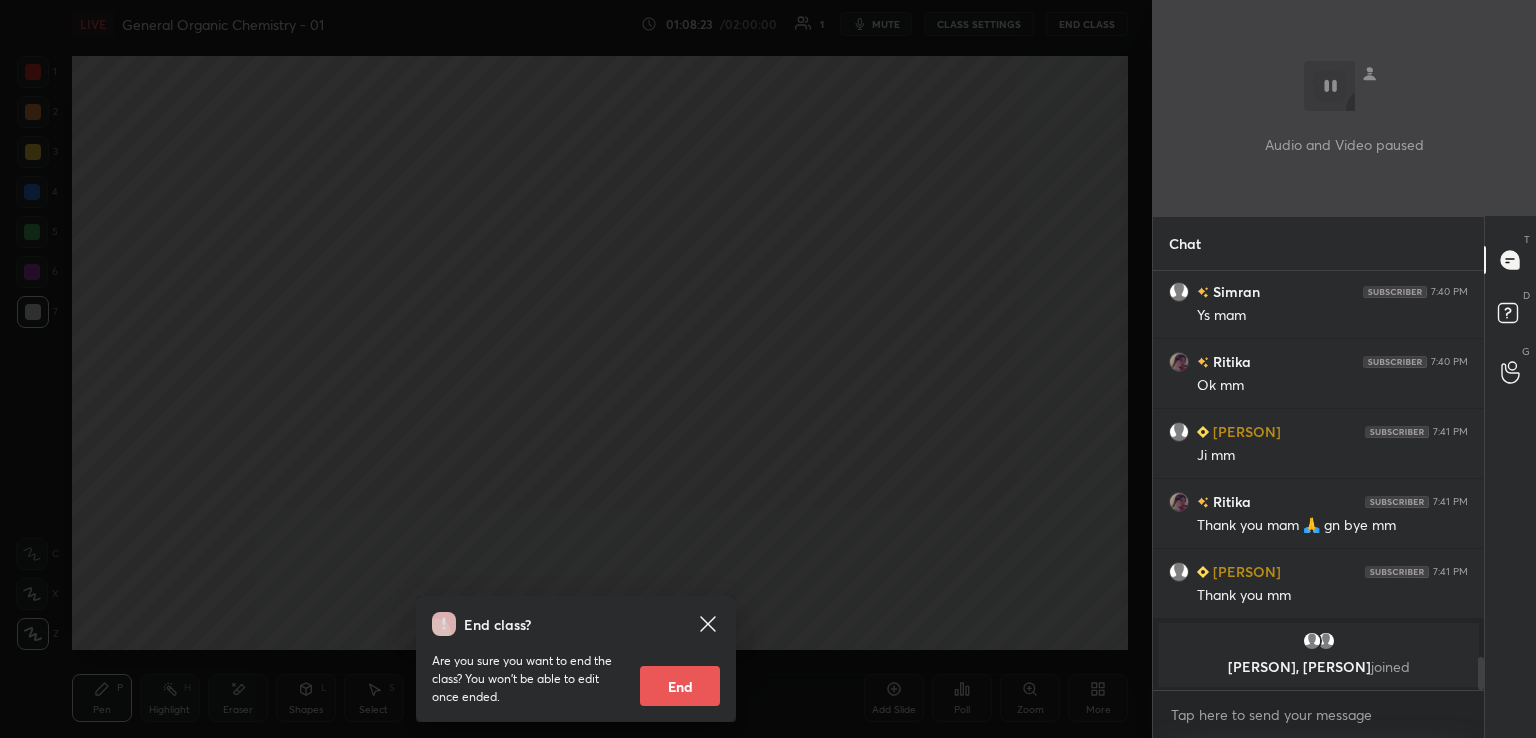 drag, startPoint x: 664, startPoint y: 686, endPoint x: 672, endPoint y: 679, distance: 10.630146 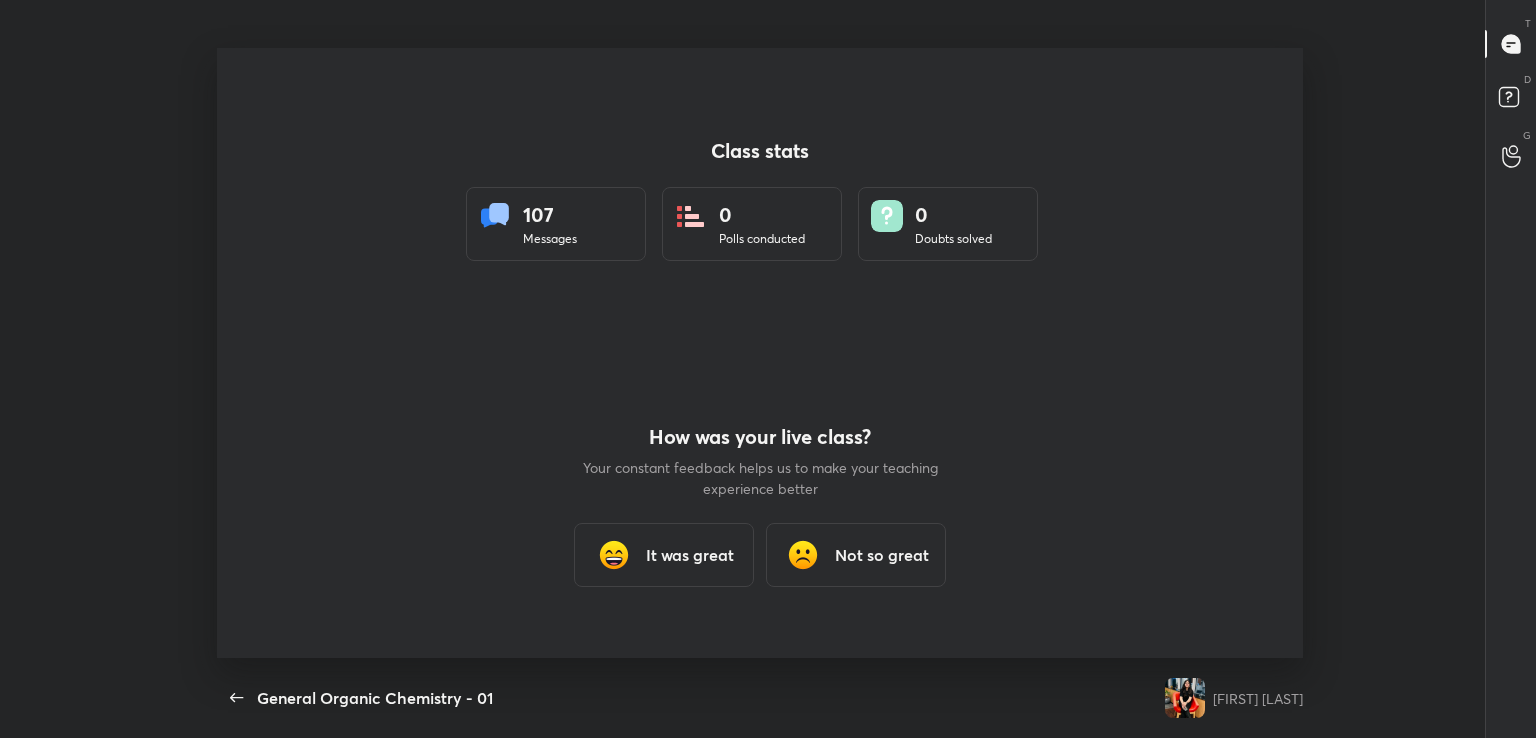 scroll, scrollTop: 99389, scrollLeft: 98856, axis: both 